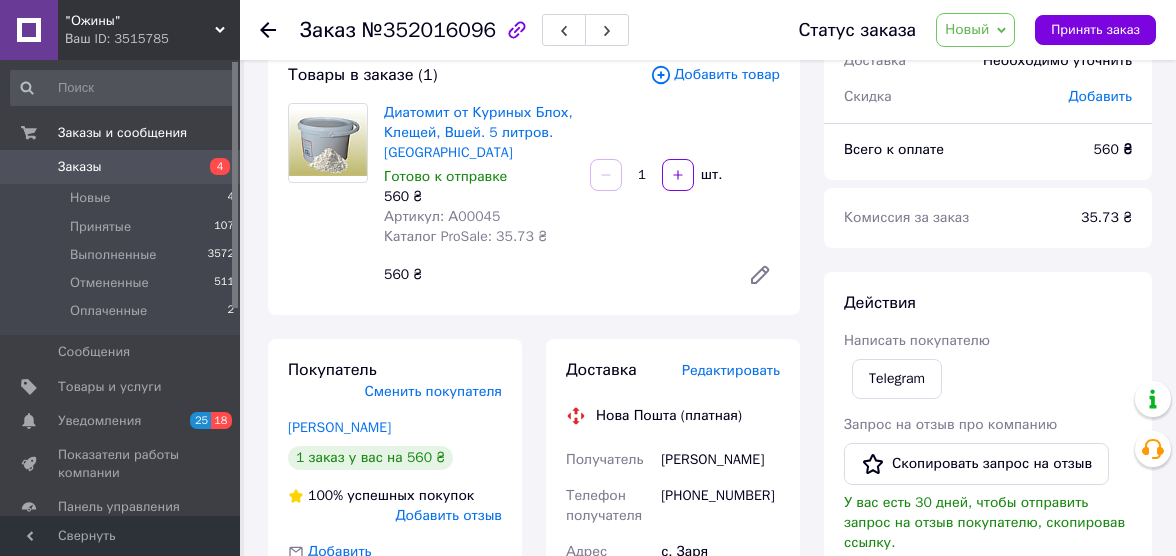 scroll, scrollTop: 90, scrollLeft: 0, axis: vertical 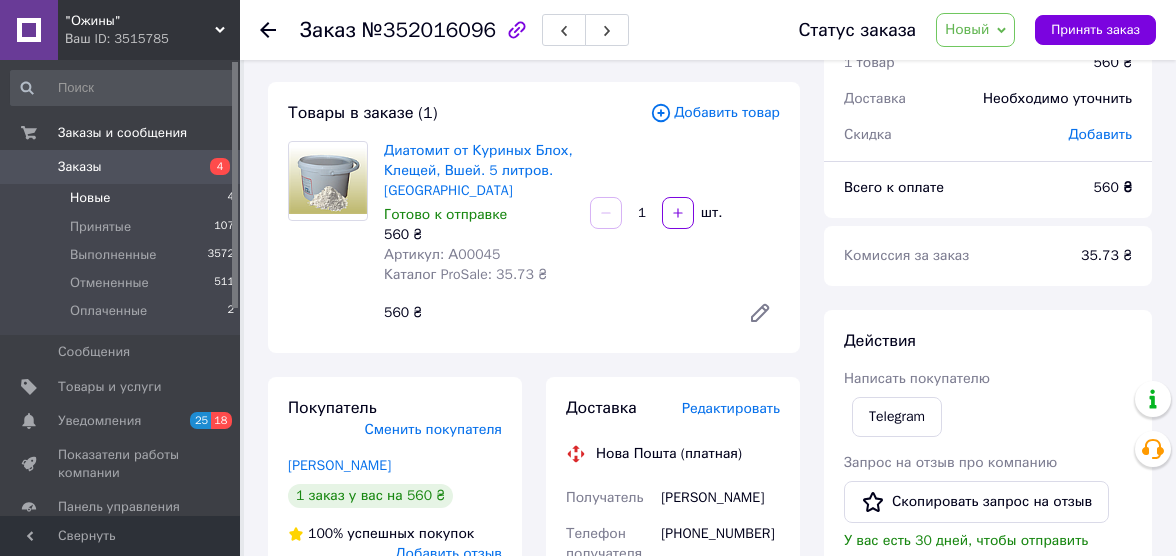 click on "Новые" at bounding box center [90, 198] 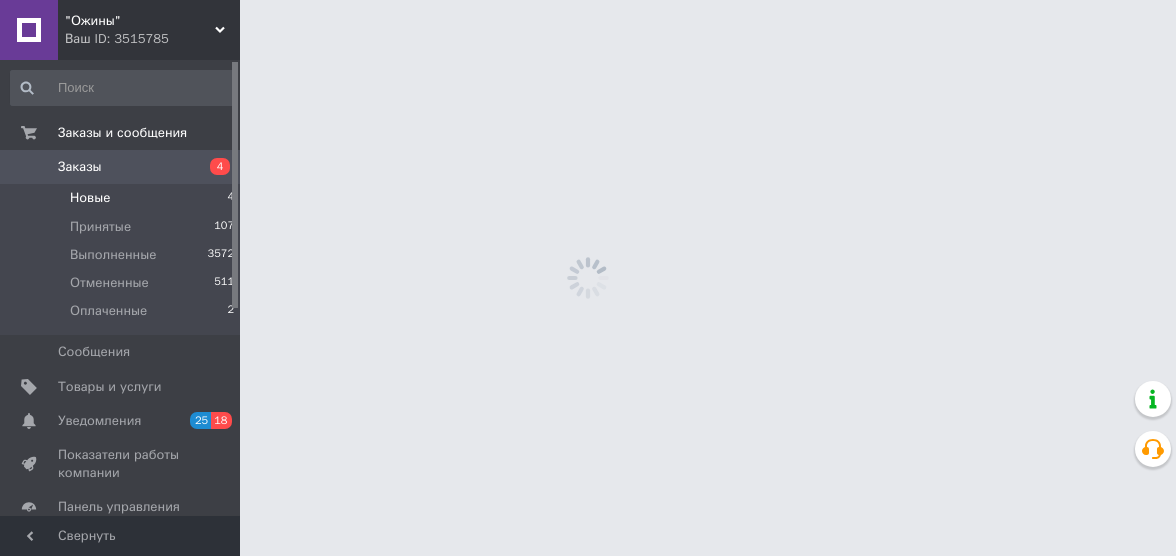 scroll, scrollTop: 0, scrollLeft: 0, axis: both 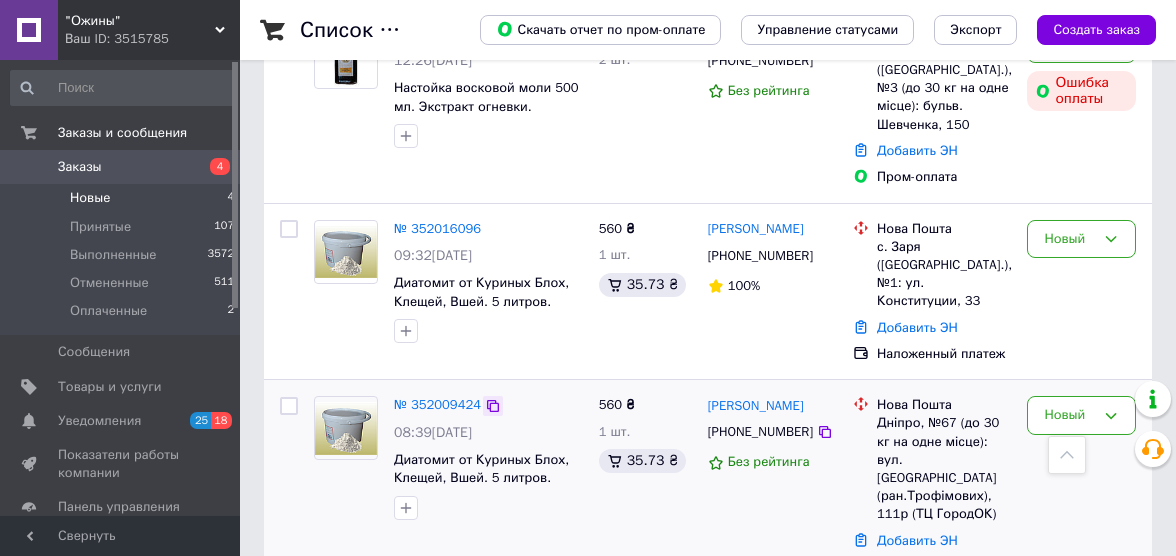 click 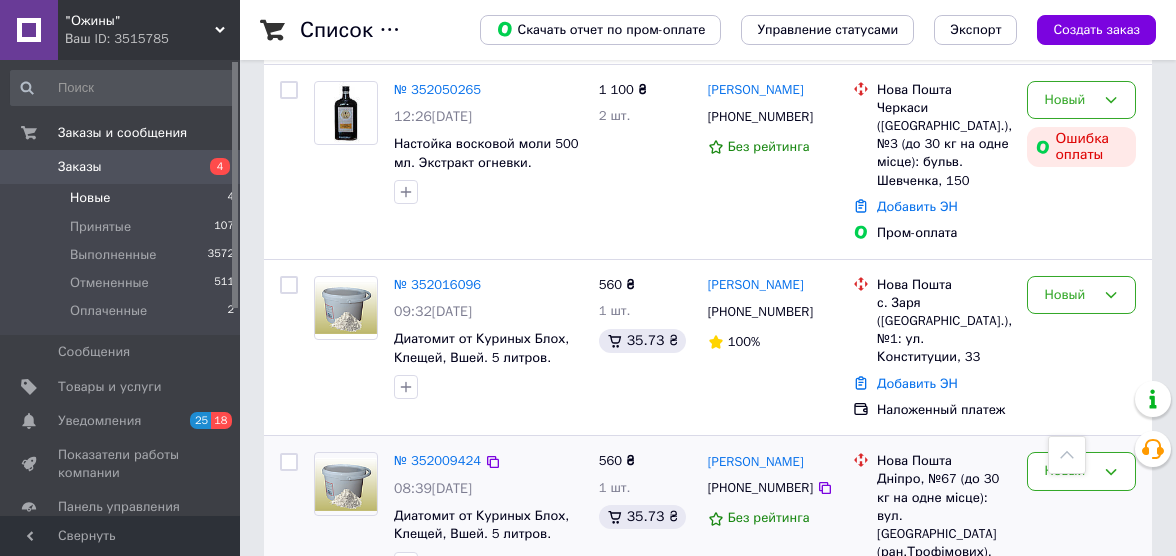 scroll, scrollTop: 437, scrollLeft: 0, axis: vertical 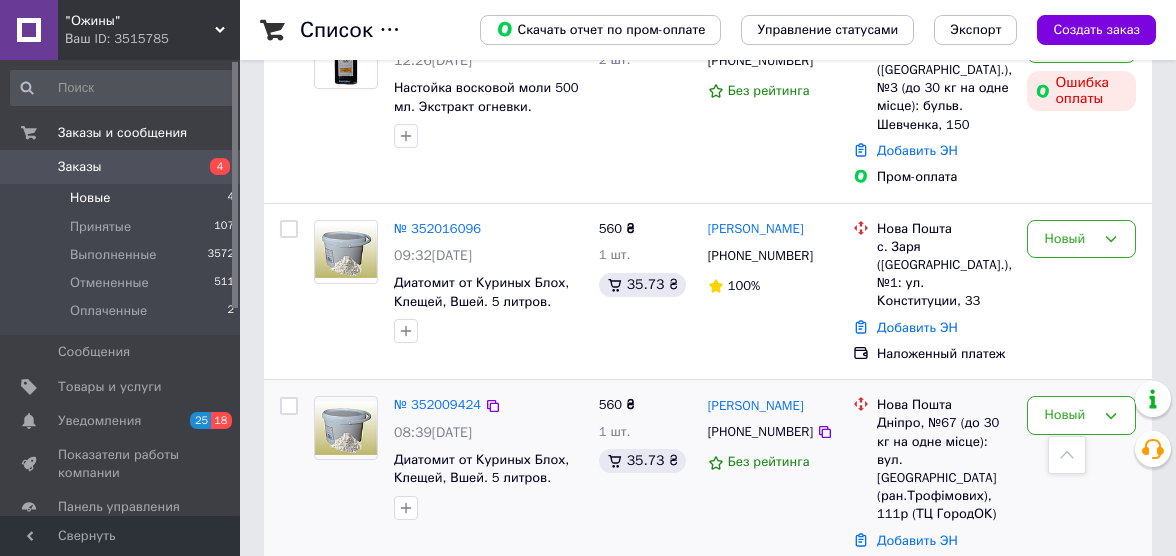 click on "560 ₴ 1 шт. 35.73 ₴" at bounding box center [645, 486] 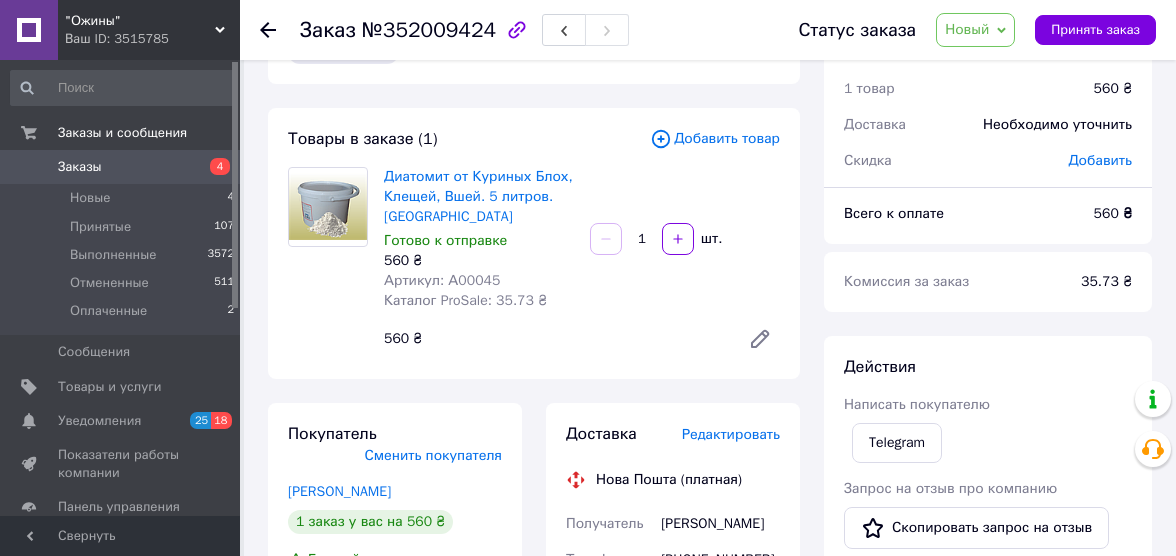 scroll, scrollTop: 0, scrollLeft: 0, axis: both 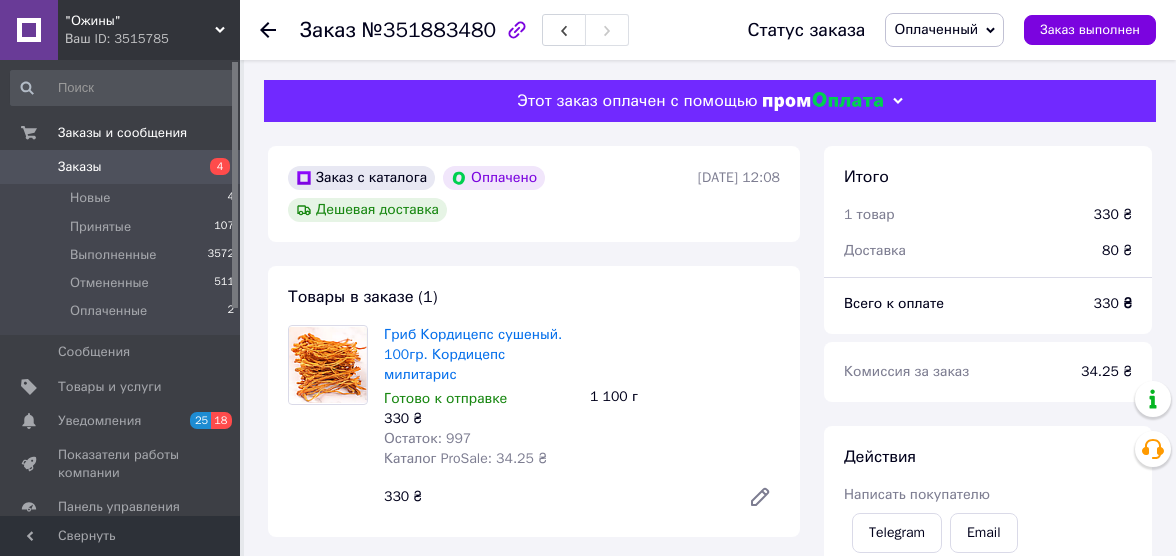 click 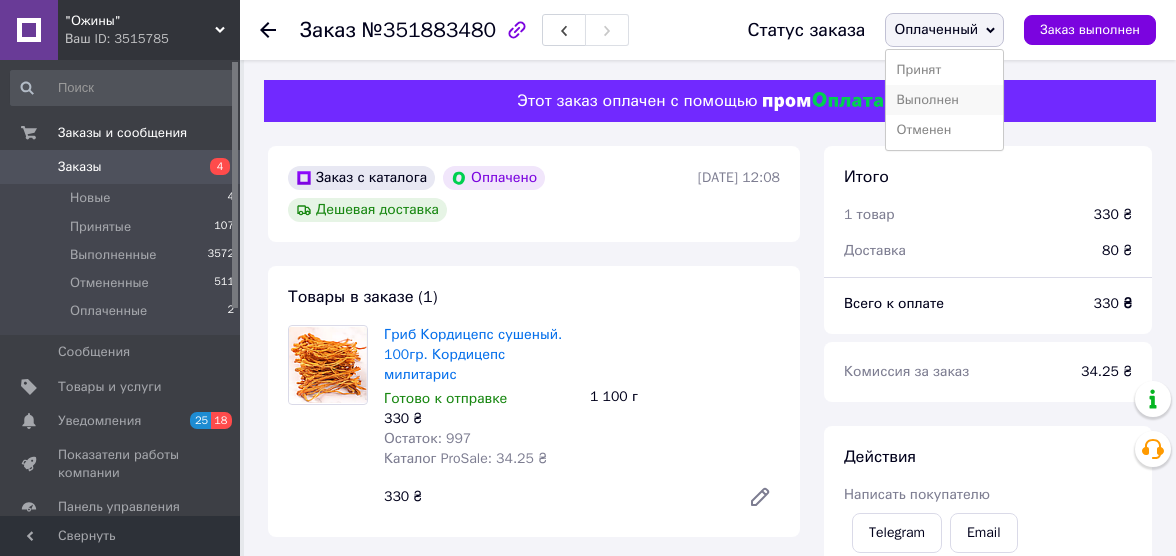 click on "Выполнен" at bounding box center (944, 100) 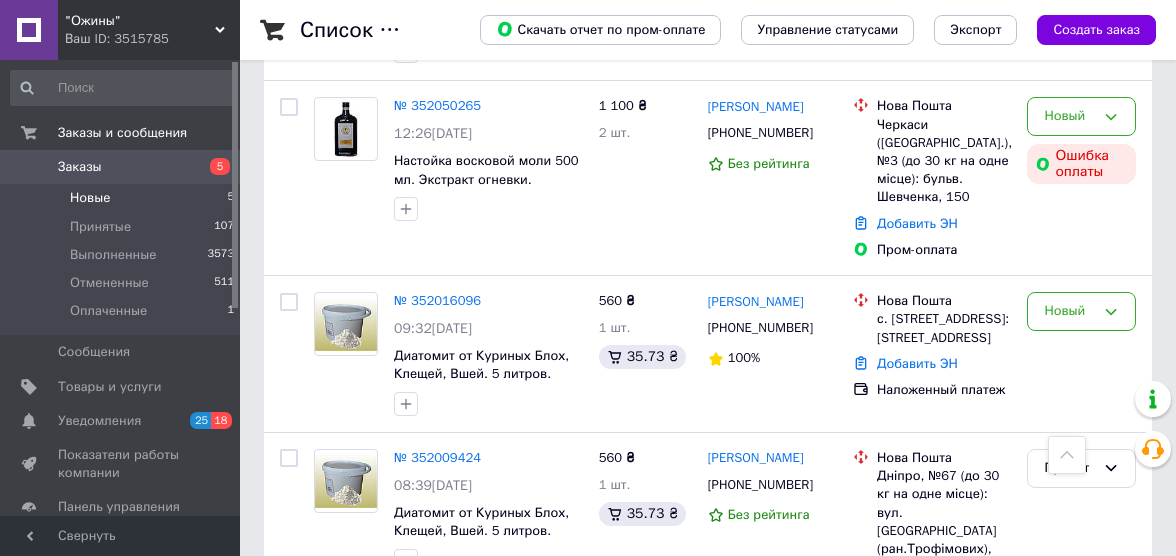 scroll, scrollTop: 564, scrollLeft: 0, axis: vertical 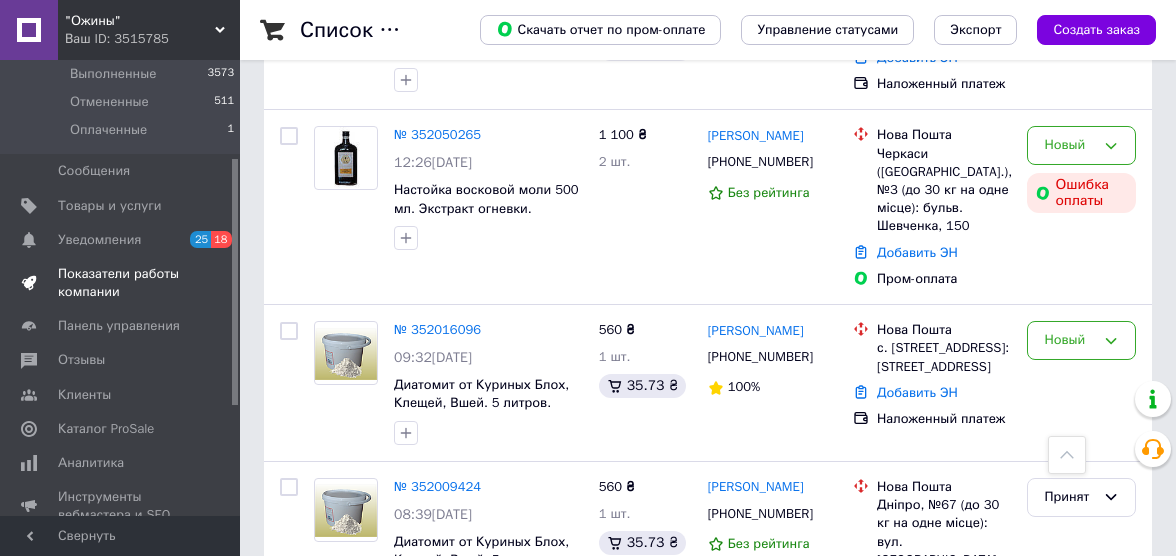 click on "Показатели работы компании" at bounding box center [121, 283] 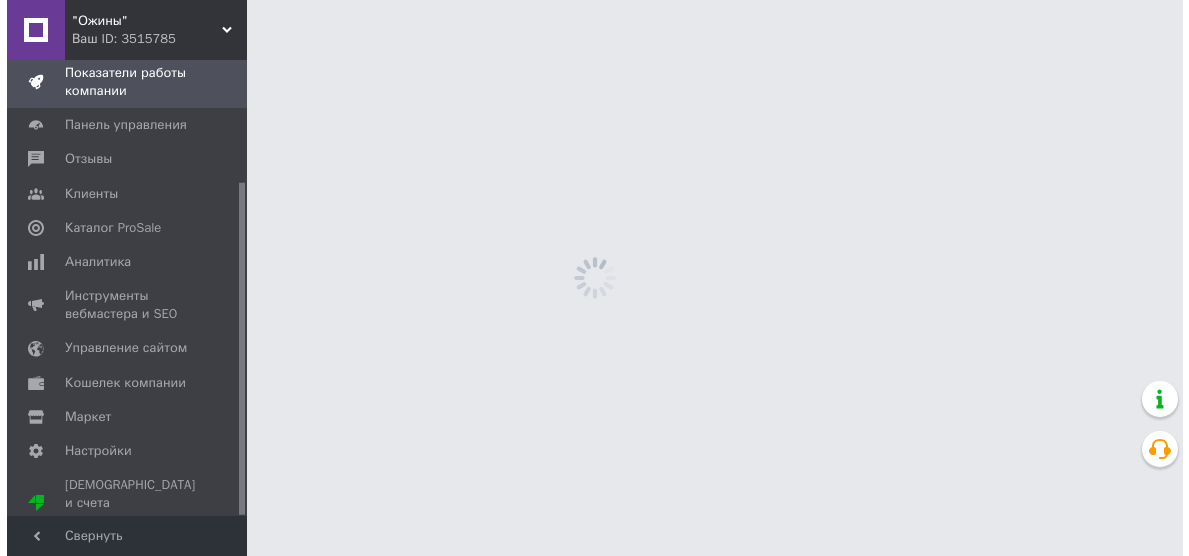 scroll, scrollTop: 0, scrollLeft: 0, axis: both 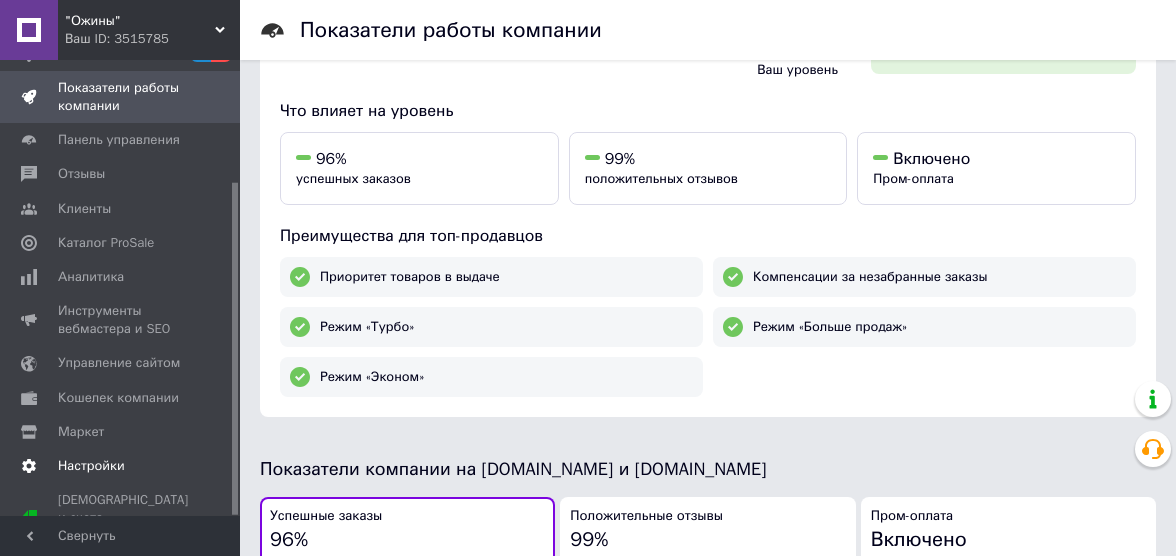 click on "Настройки" at bounding box center [91, 466] 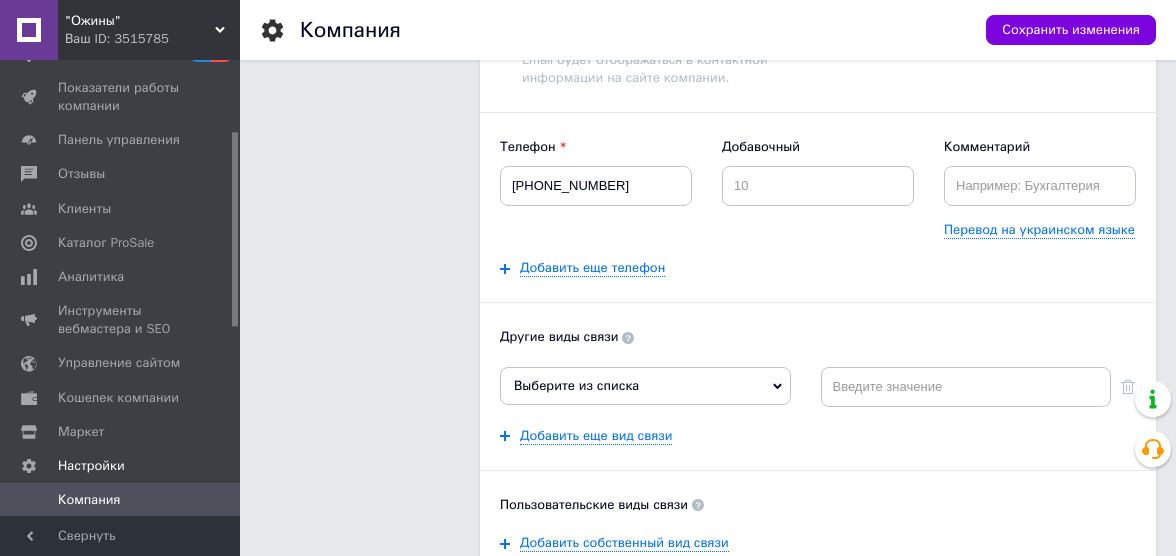 scroll, scrollTop: 363, scrollLeft: 0, axis: vertical 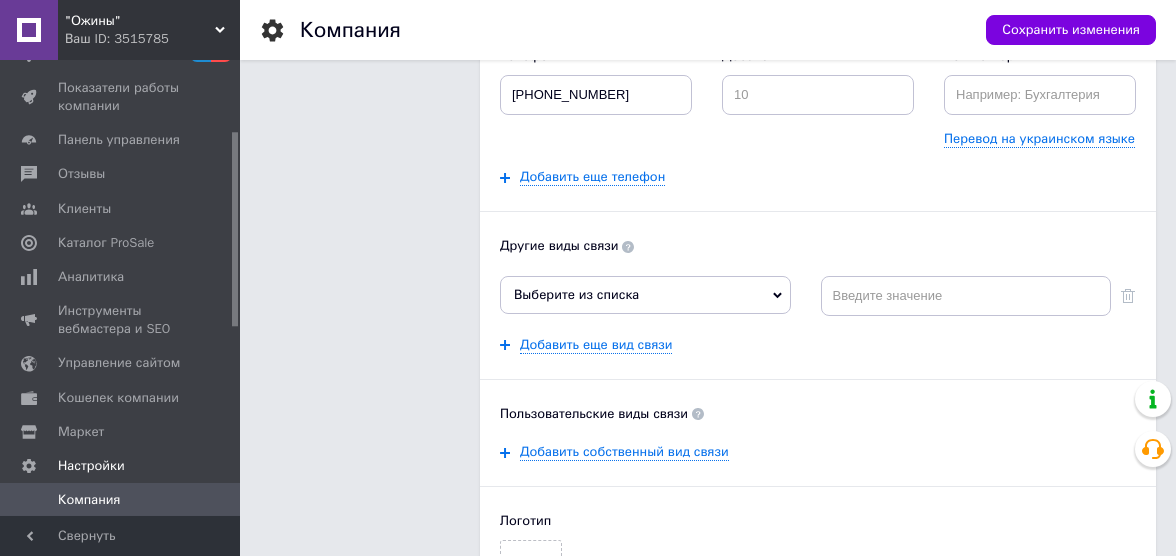click on "Выберите из списка" at bounding box center (645, 295) 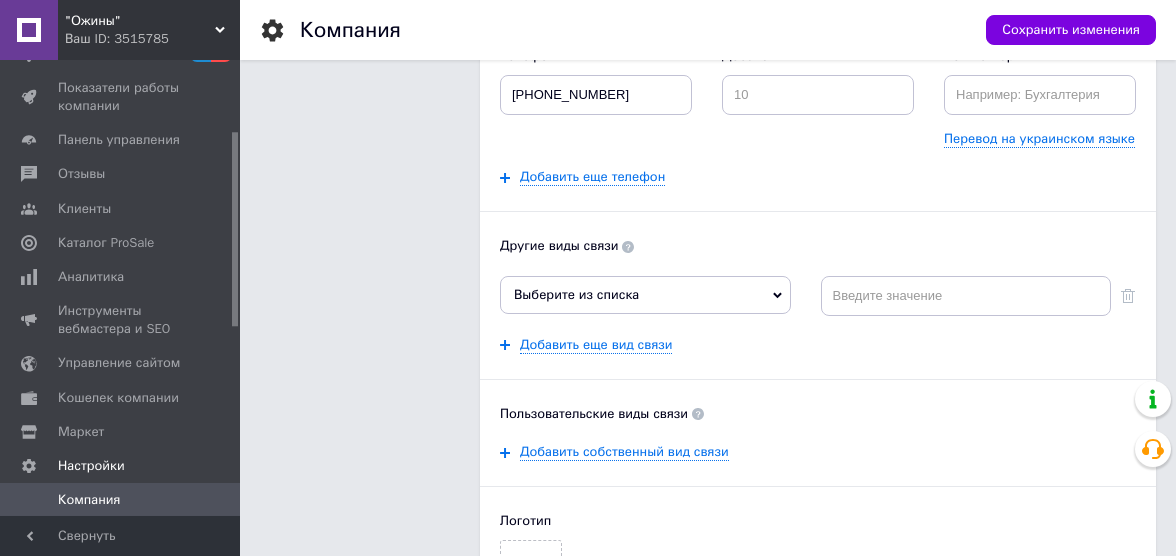 click on "Информация о компании Информация отображается покупателям. Это поможет вам увеличить
рейтинг компании на портале Prom.ua и повысить уровень доверия покупателей." at bounding box center [360, 169] 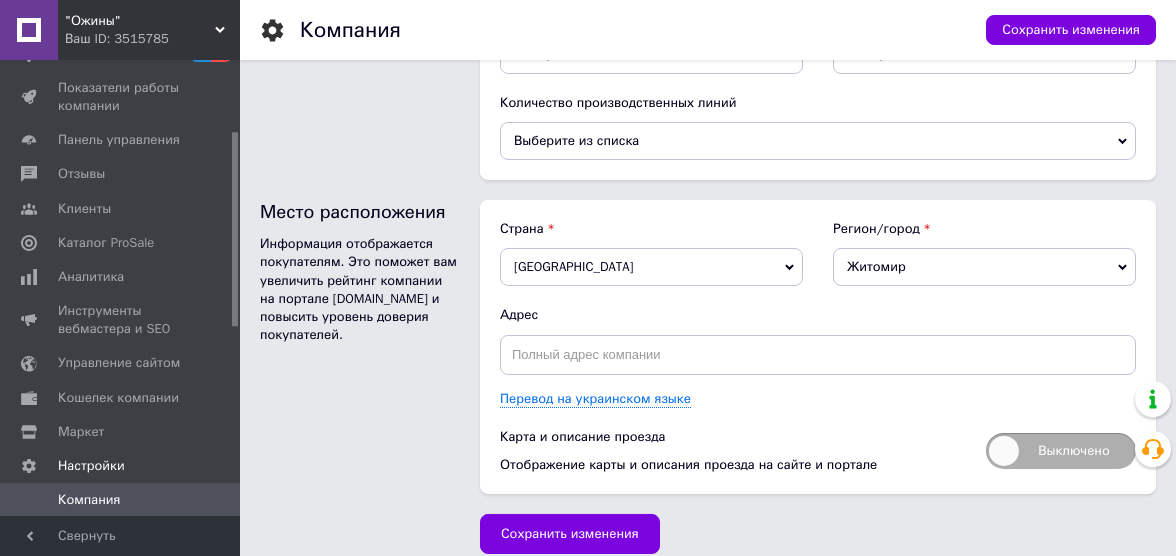 scroll, scrollTop: 2751, scrollLeft: 0, axis: vertical 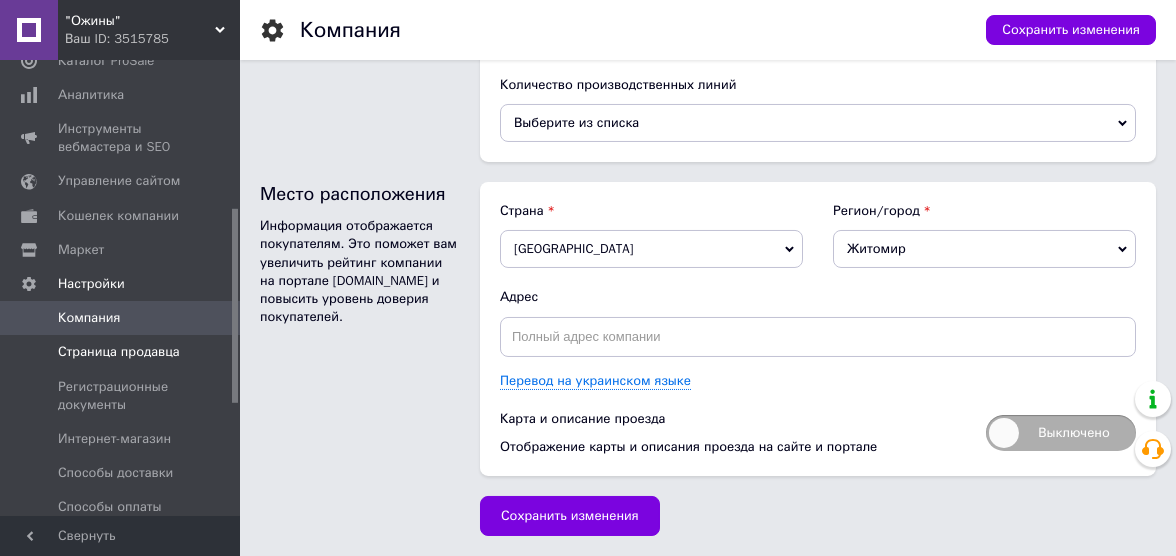click on "Страница продавца" at bounding box center (119, 352) 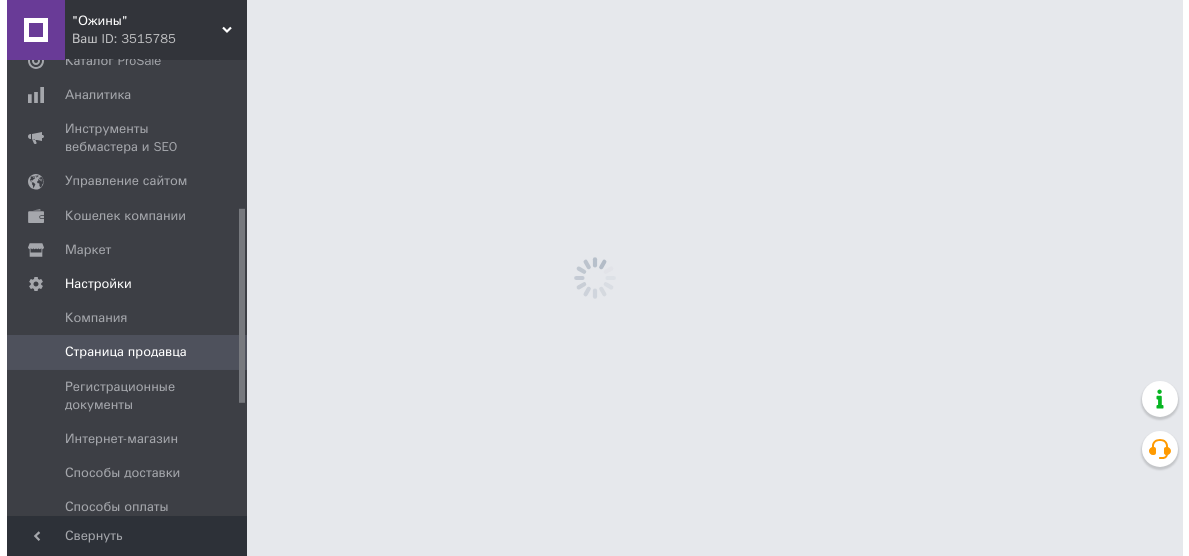 scroll, scrollTop: 0, scrollLeft: 0, axis: both 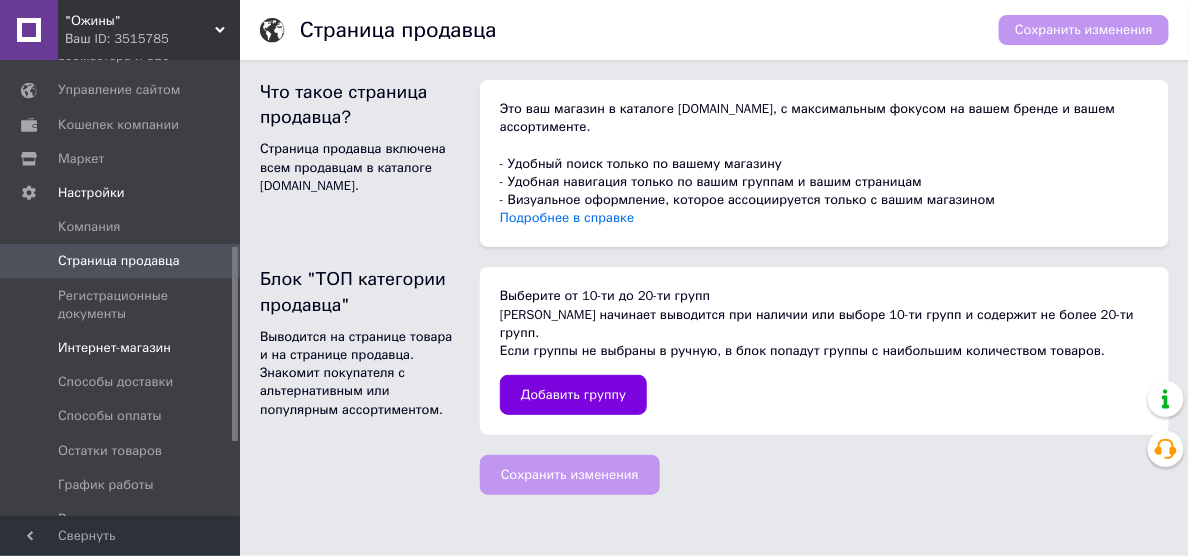 click on "Интернет-магазин" at bounding box center [114, 348] 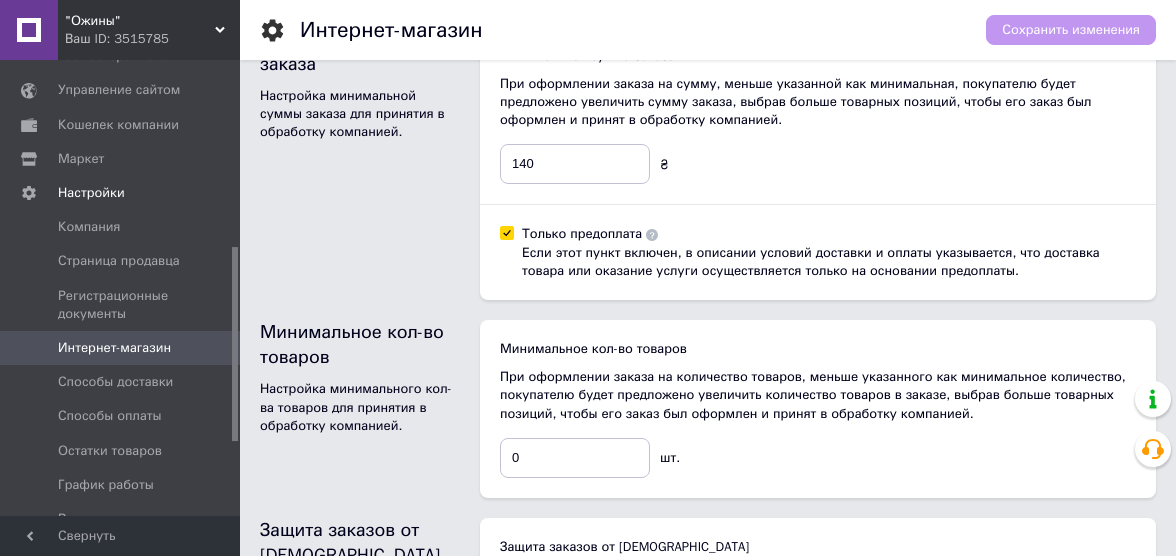 scroll, scrollTop: 454, scrollLeft: 0, axis: vertical 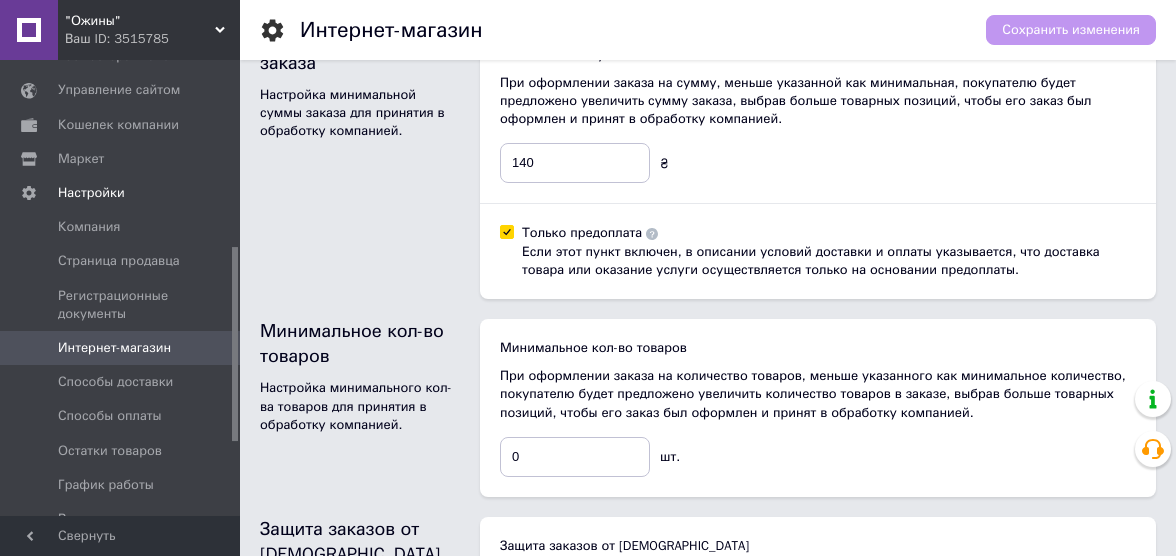 click on "Только предоплата   Если этот пункт включен, в описании условий доставки и оплаты
указывается, что доставка товара или оказание услуги
осуществляется только на основании предоплаты." at bounding box center [506, 231] 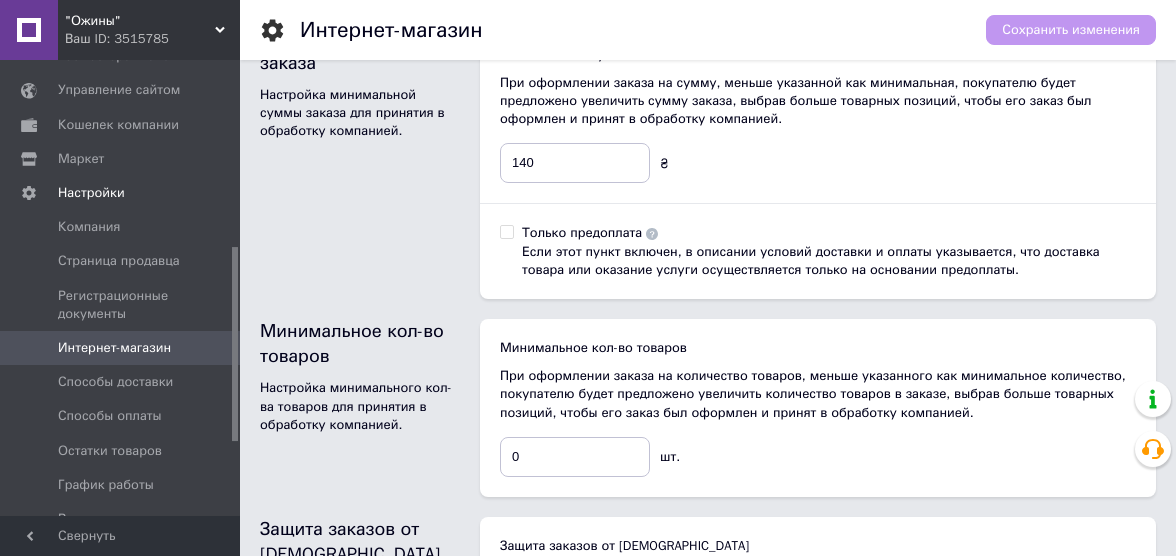 checkbox on "false" 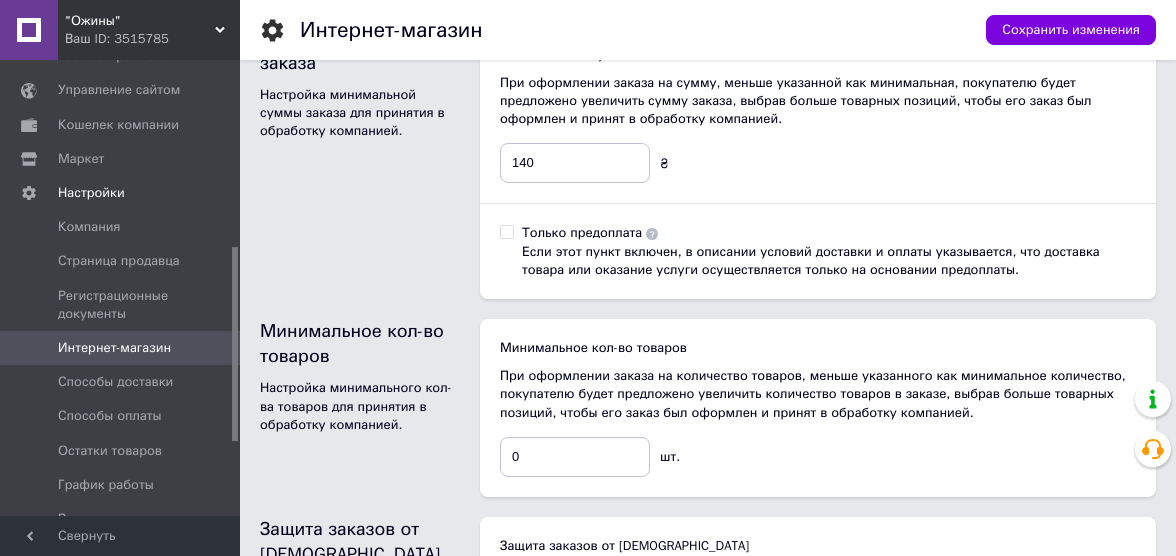 click 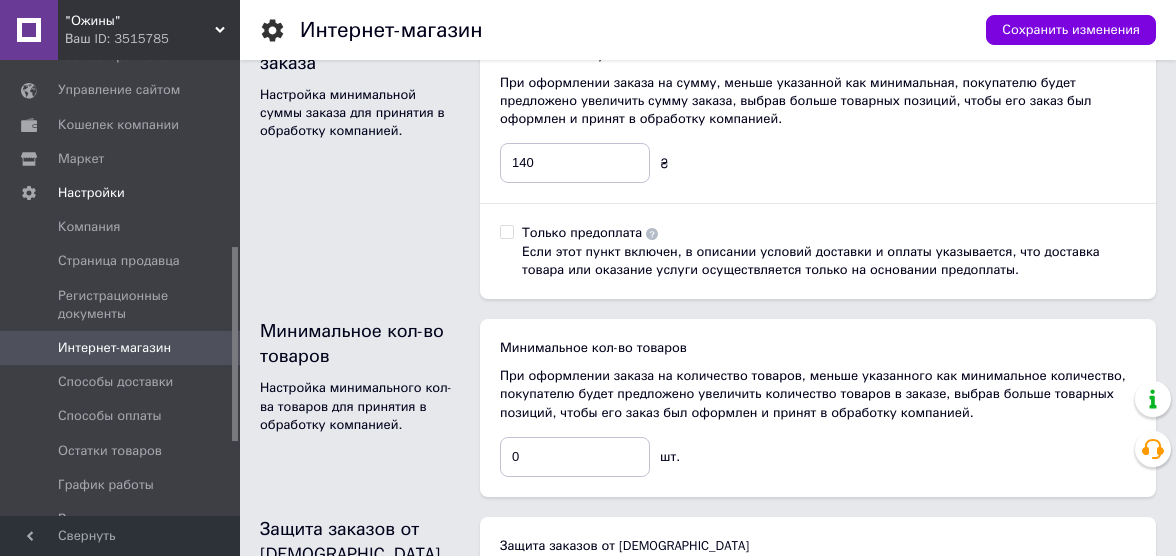 click on "Минимальная сумма заказа Настройка минимальной суммы заказа для принятия в обработку компанией." at bounding box center [360, 162] 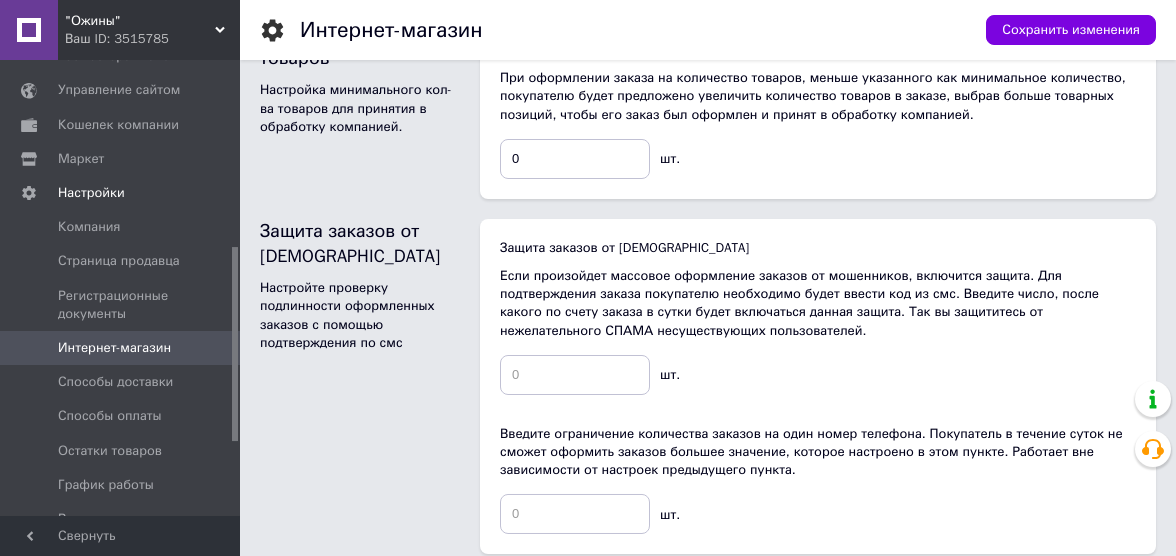 scroll, scrollTop: 818, scrollLeft: 0, axis: vertical 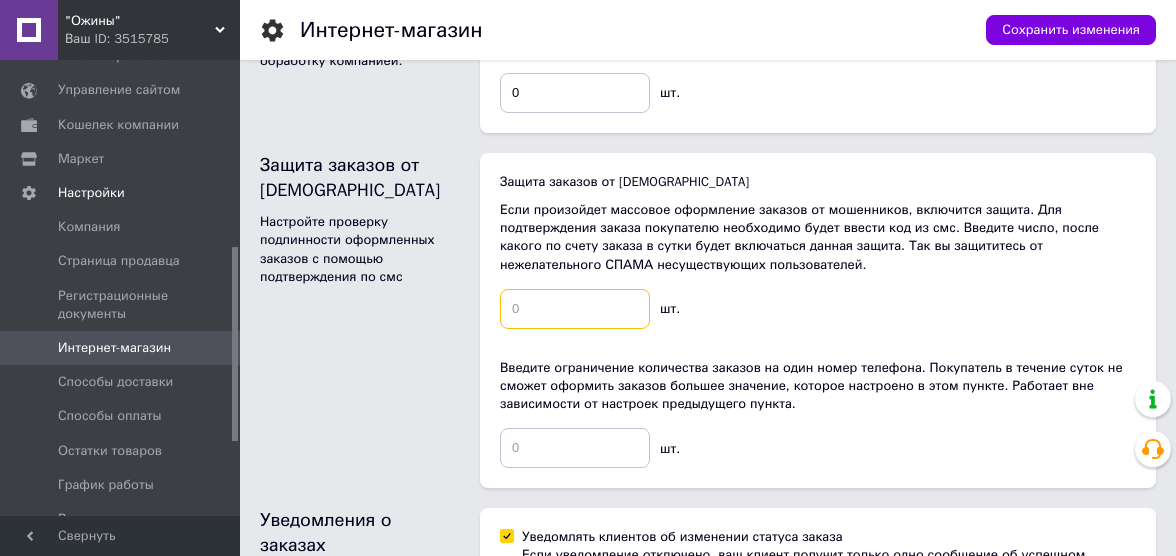 click at bounding box center (575, 309) 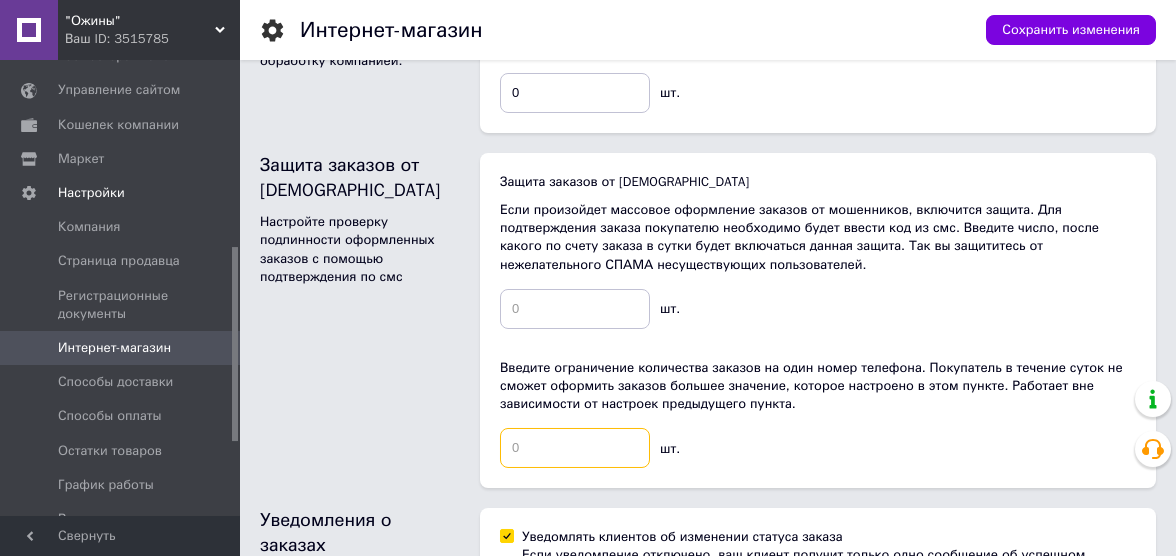 click at bounding box center [575, 448] 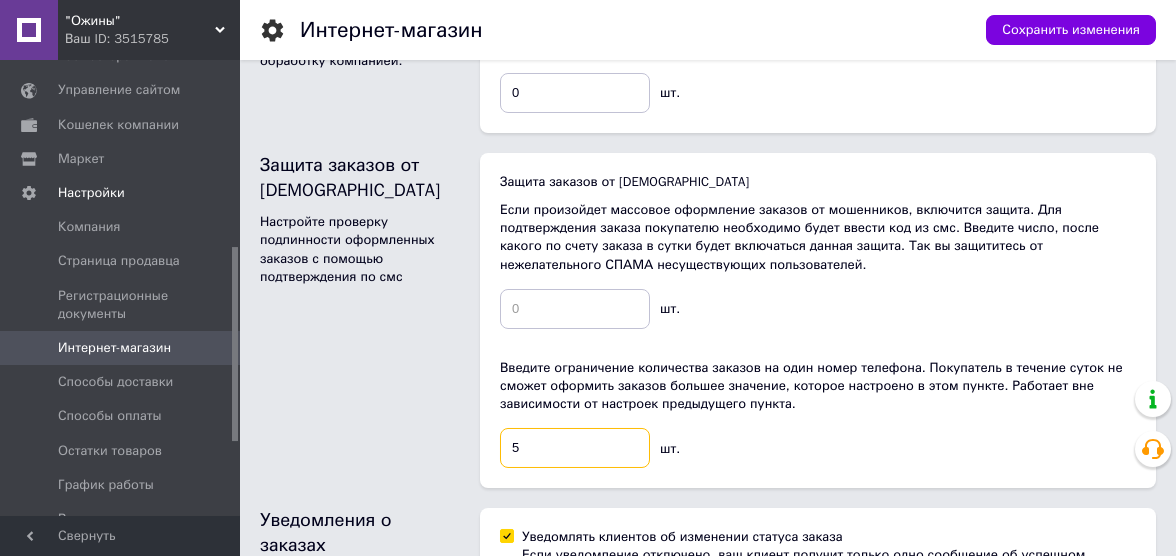 type on "5" 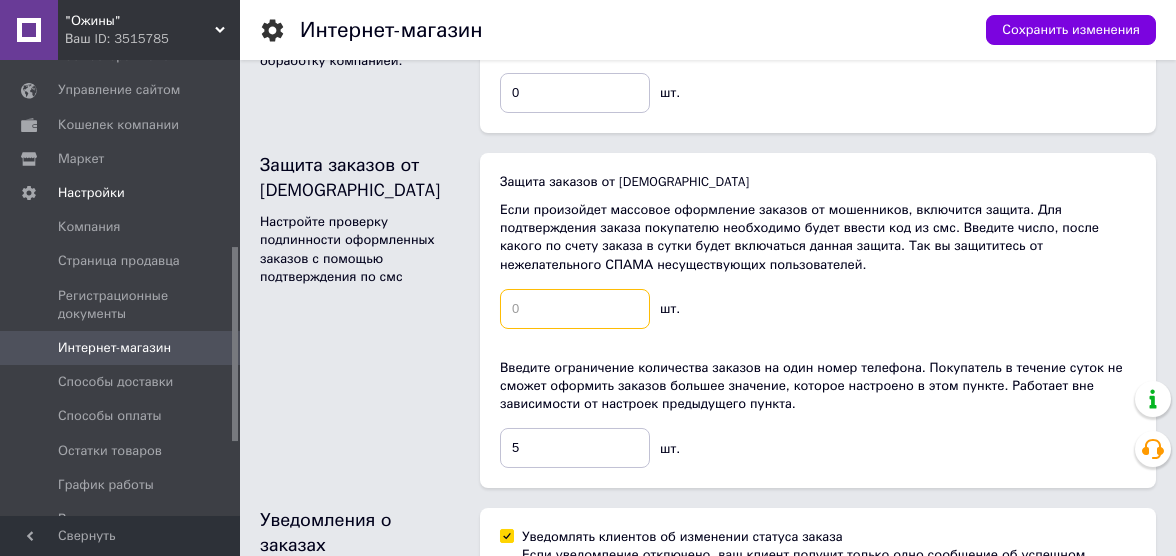 click at bounding box center [575, 309] 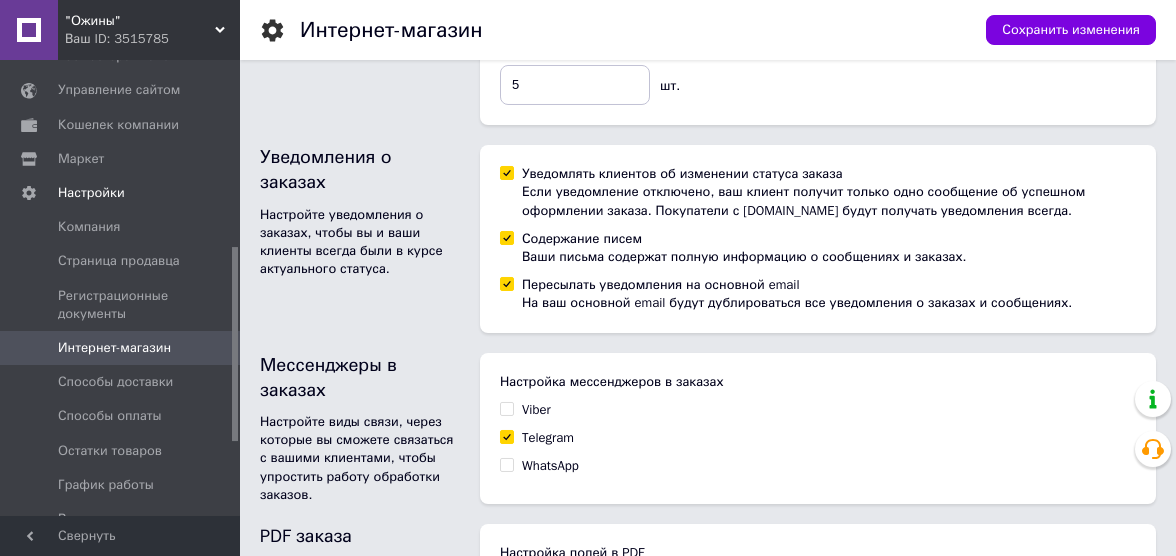 scroll, scrollTop: 1272, scrollLeft: 0, axis: vertical 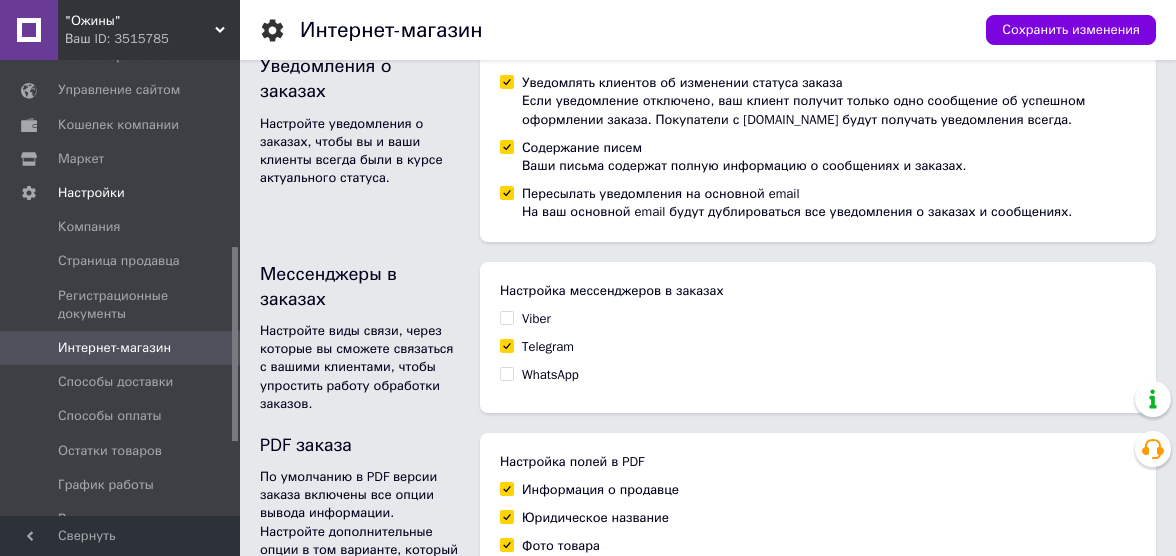 type on "5" 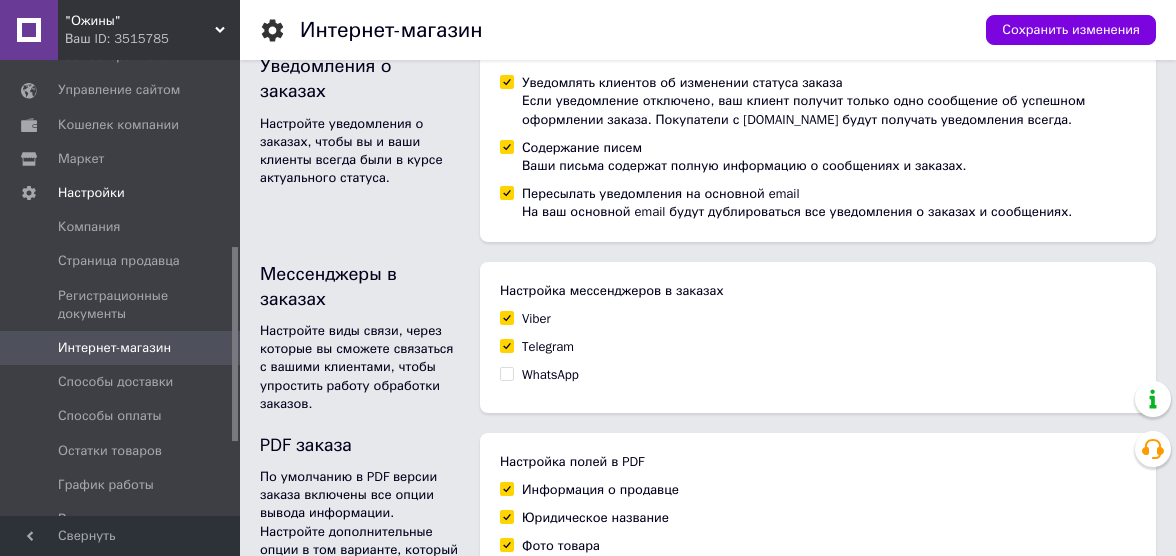 checkbox on "true" 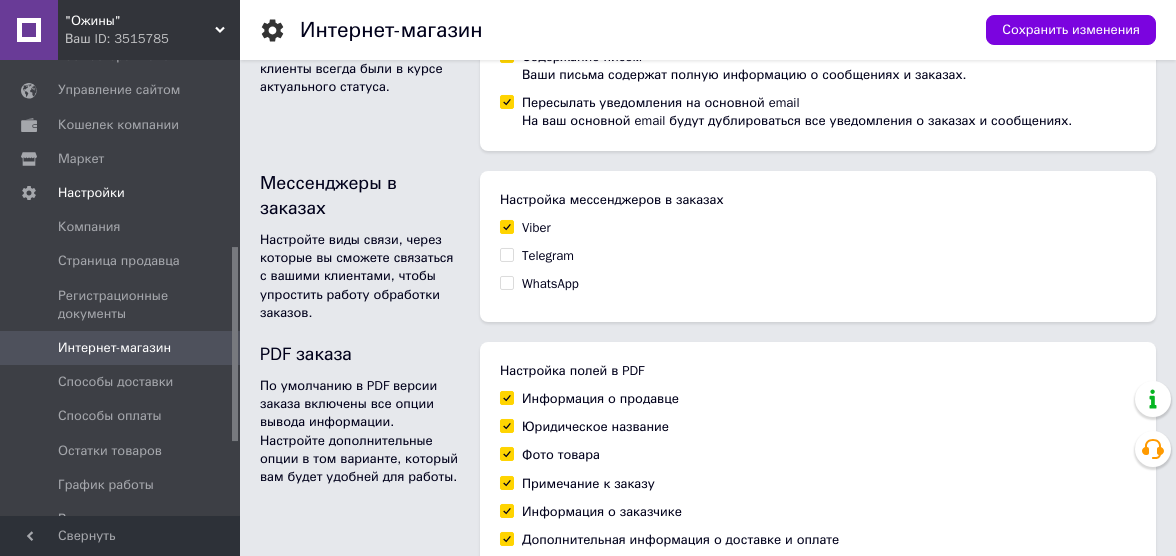 scroll, scrollTop: 1454, scrollLeft: 0, axis: vertical 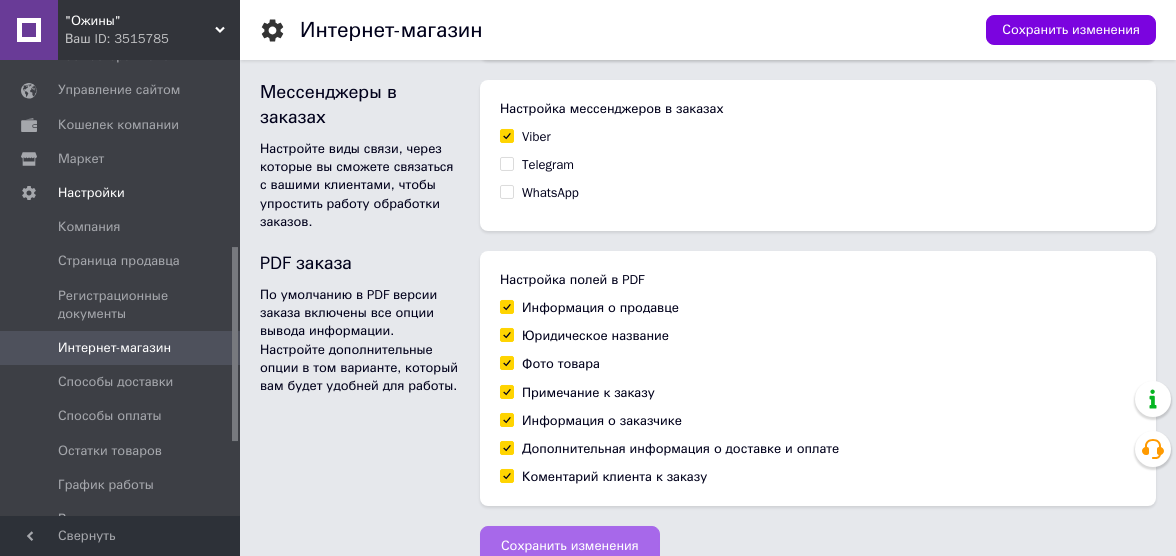 click on "Сохранить изменения" at bounding box center [570, 546] 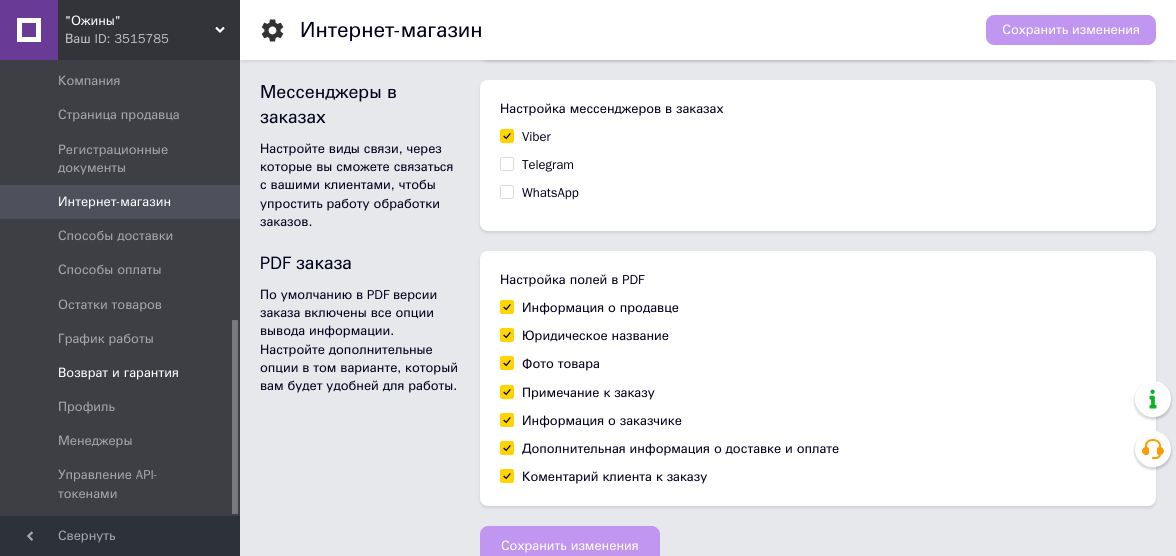 scroll, scrollTop: 613, scrollLeft: 0, axis: vertical 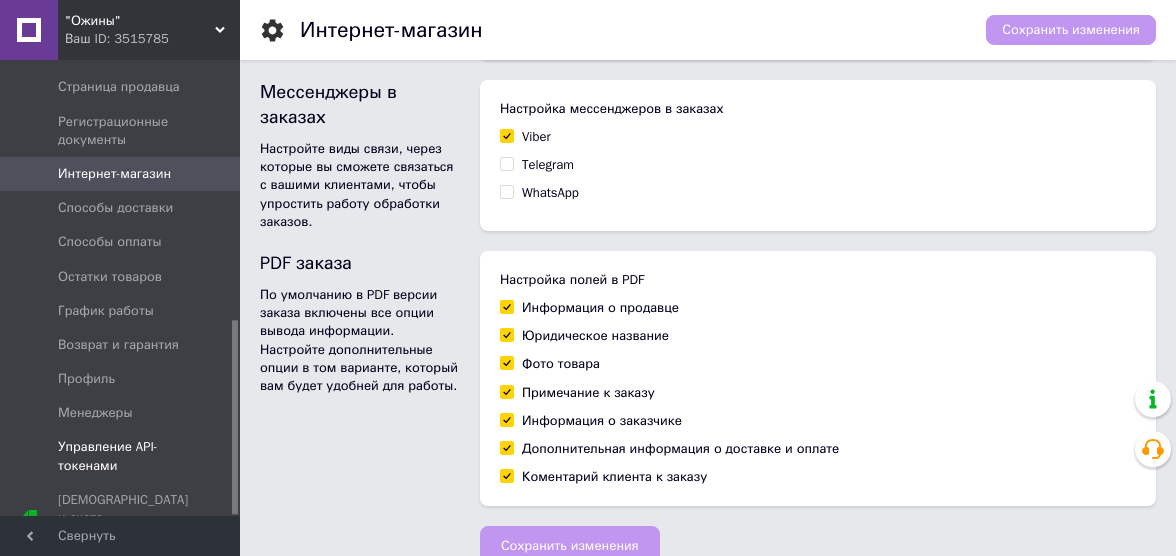 click on "Управление API-токенами" at bounding box center [121, 456] 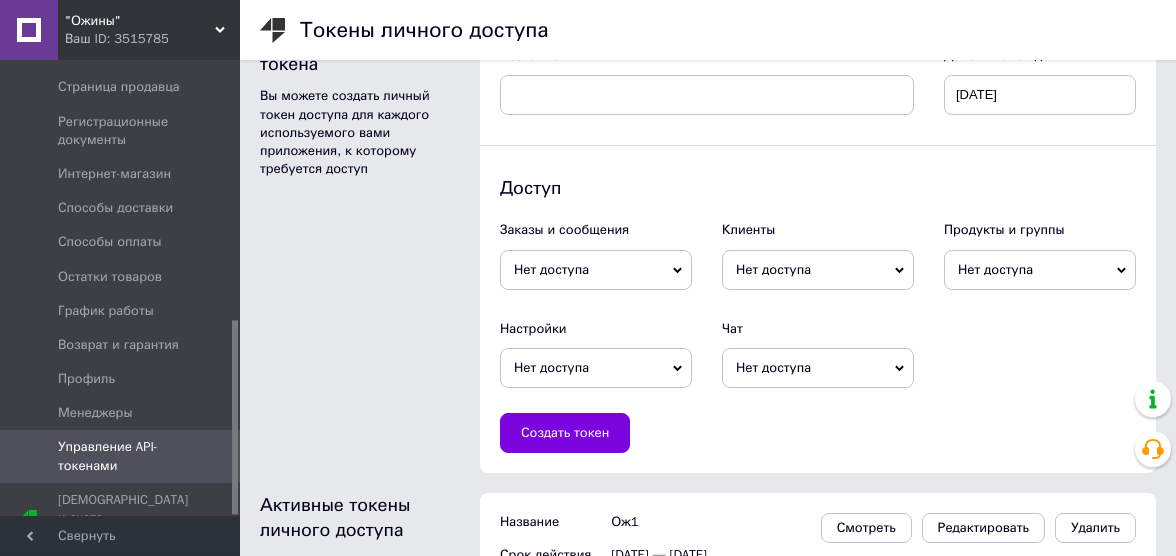 scroll, scrollTop: 0, scrollLeft: 0, axis: both 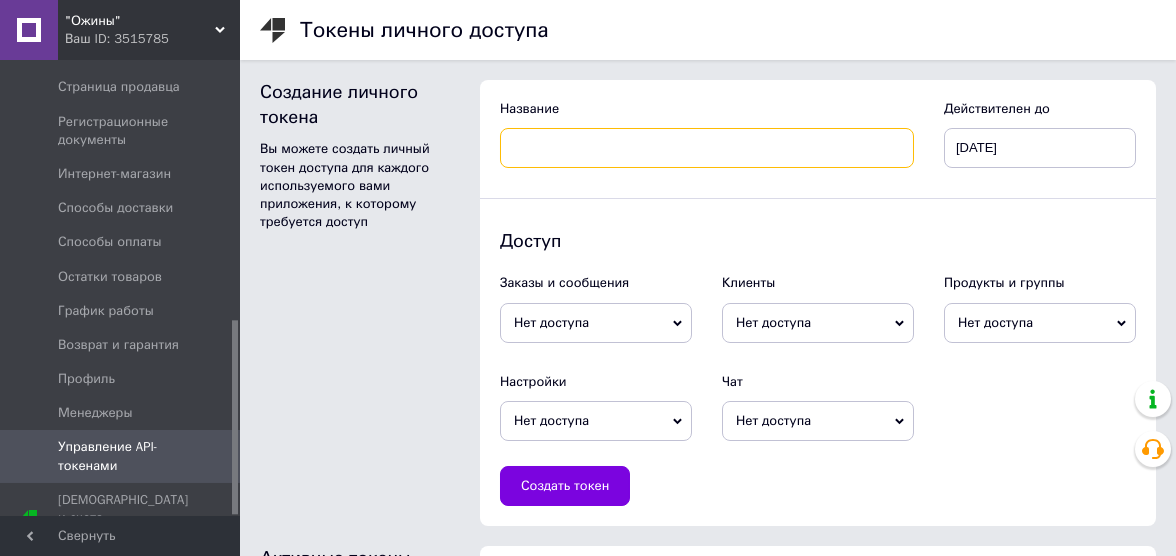 click at bounding box center (707, 148) 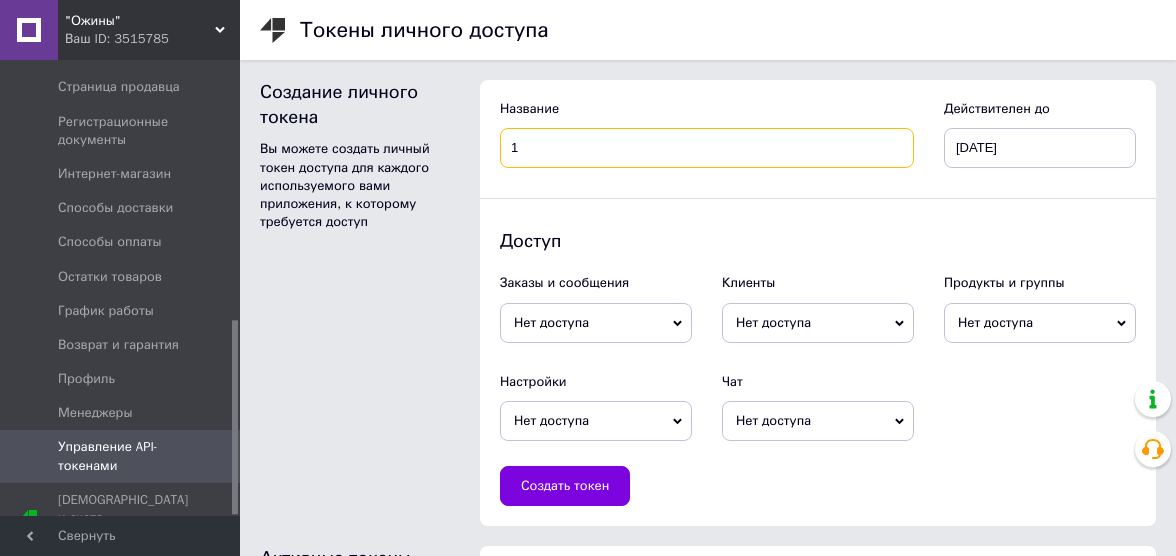 type on "1" 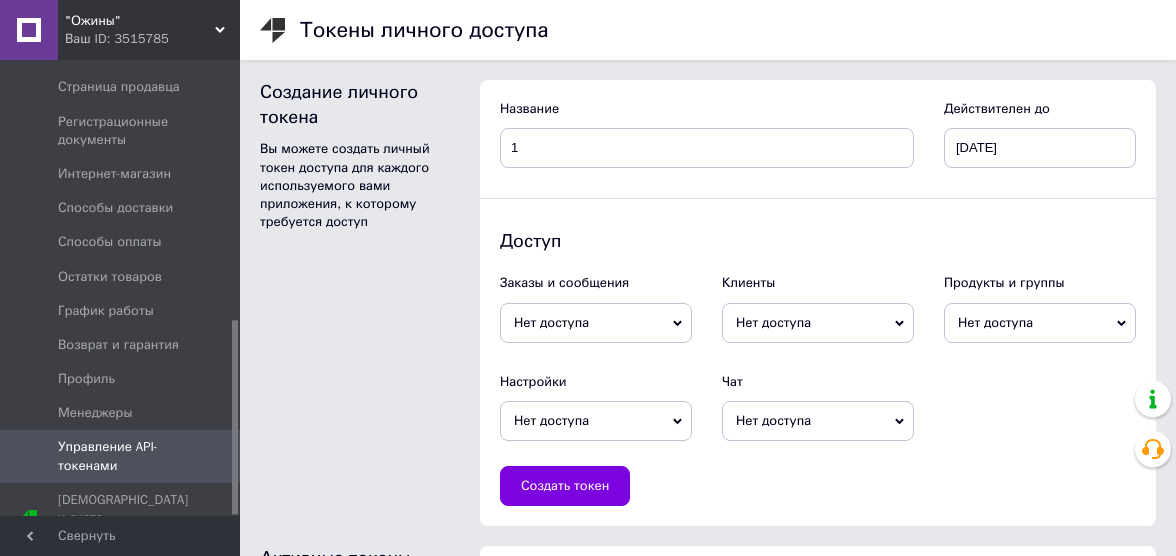 click on "Создание личного токена Вы можете создать личный токен доступа для каждого
используемого вами приложения, к которому требуется
доступ" at bounding box center [360, 303] 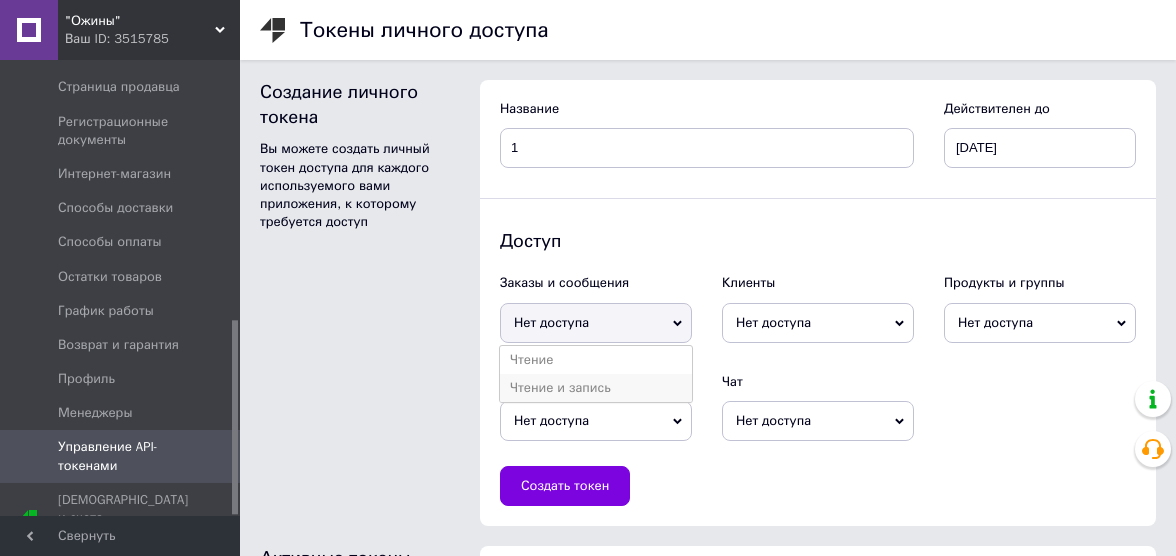 click on "Чтение и запись" at bounding box center (596, 388) 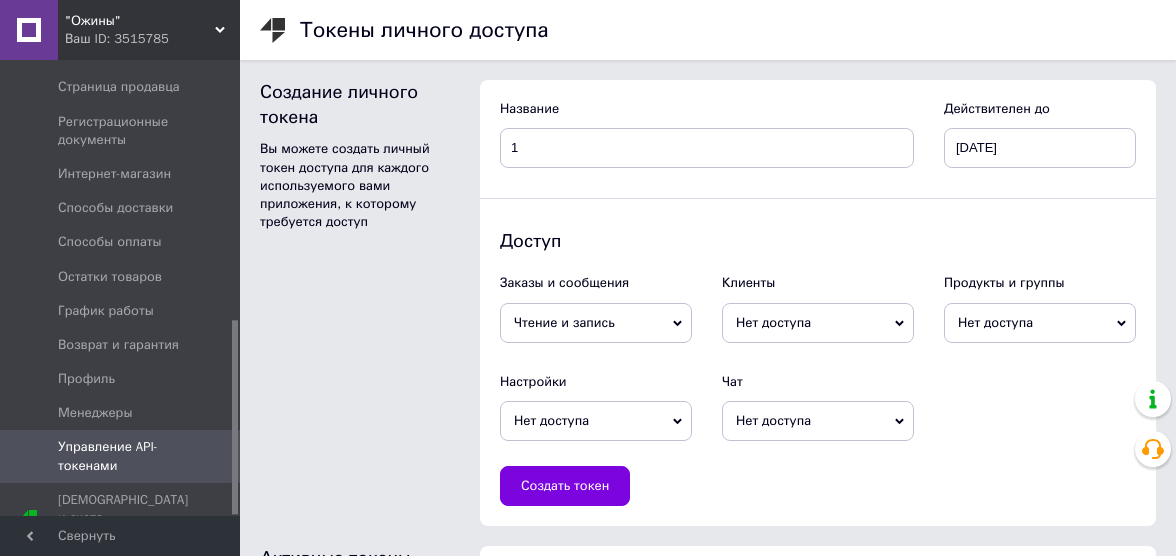 click on "Нет доступа" at bounding box center [818, 323] 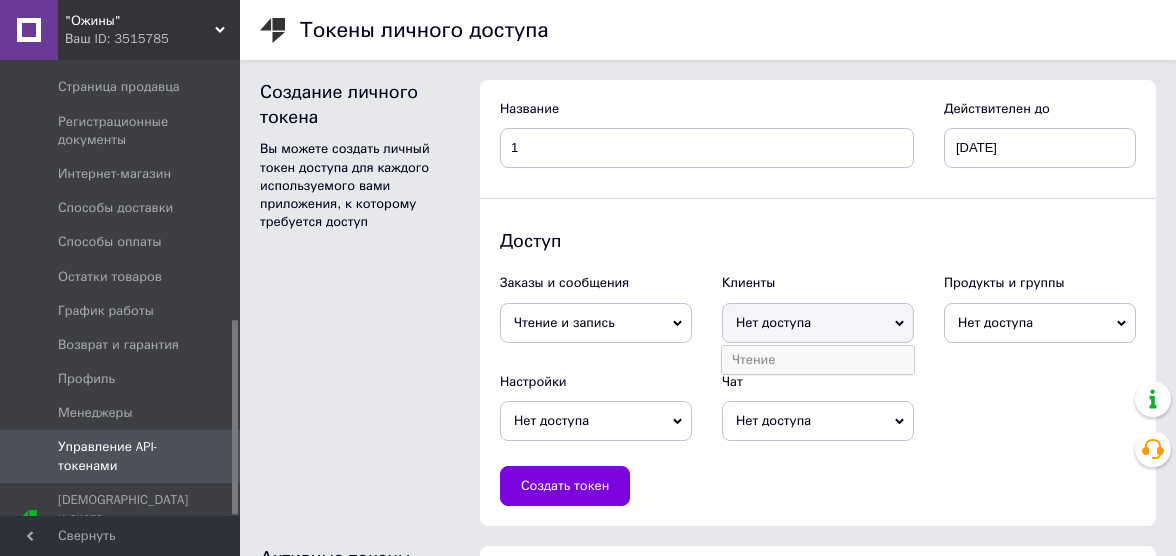 click on "Чтение" at bounding box center [818, 360] 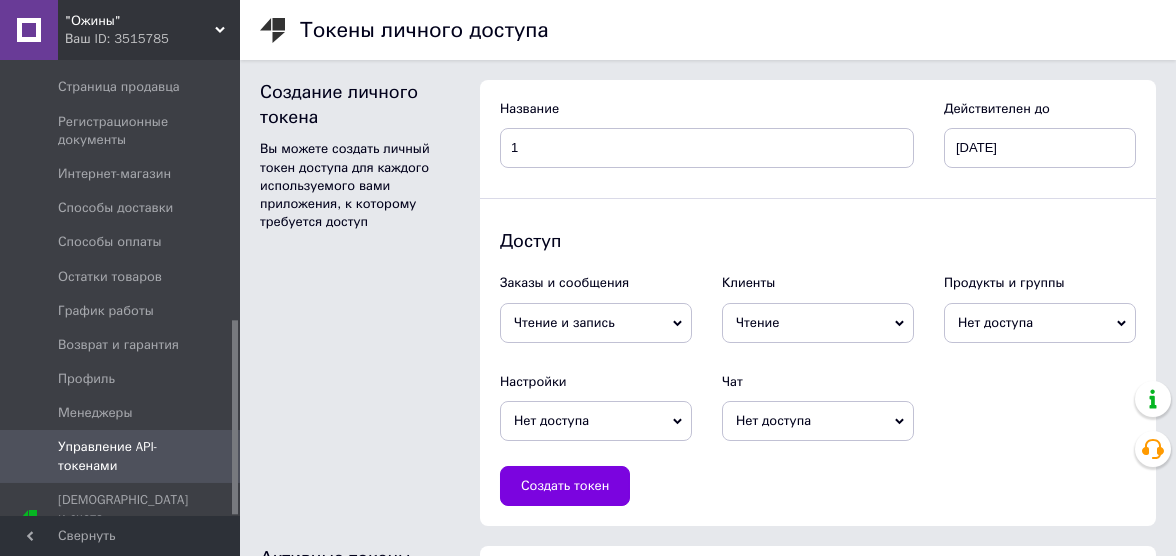click on "Нет доступа" at bounding box center (1040, 323) 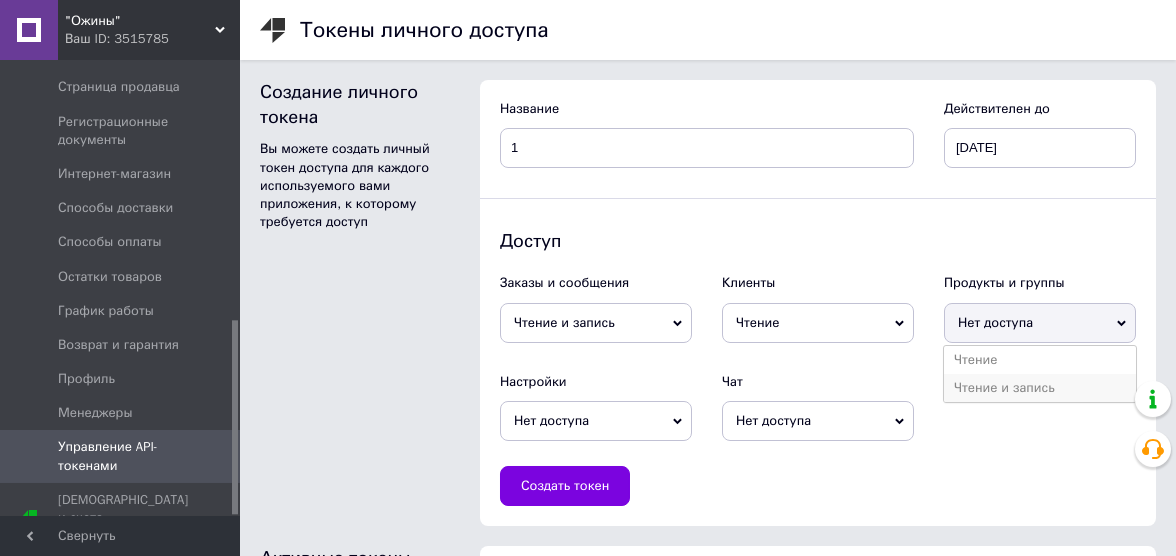 click on "Чтение и запись" at bounding box center [1040, 388] 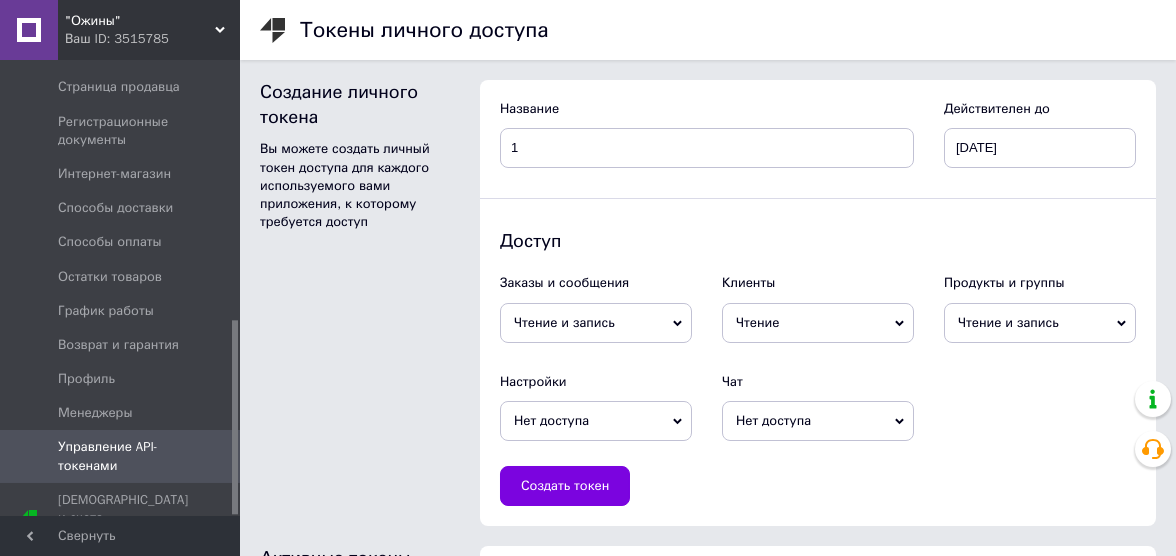 scroll, scrollTop: 90, scrollLeft: 0, axis: vertical 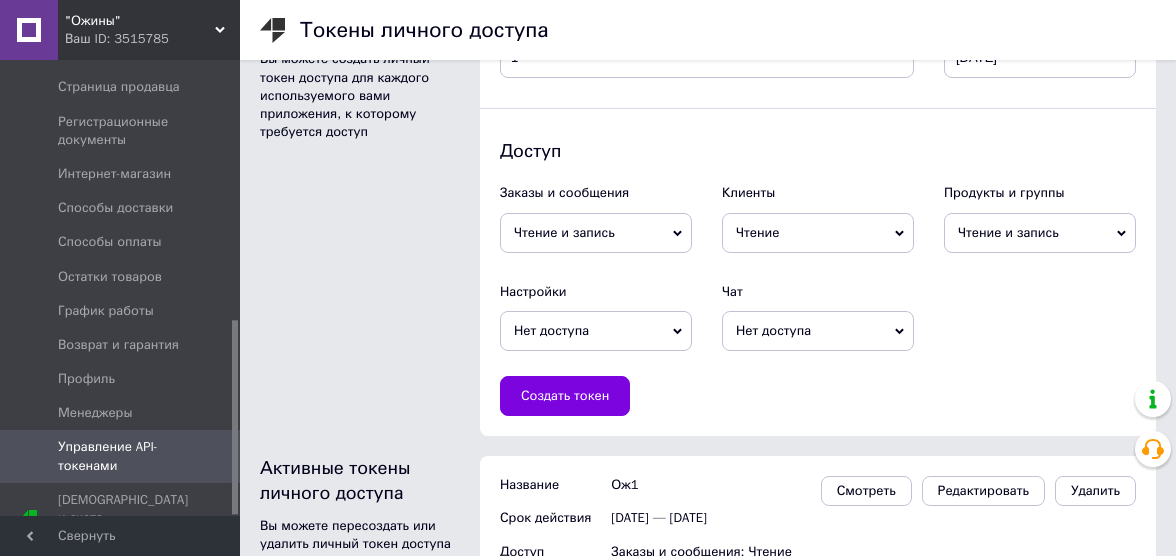 click on "Нет доступа" at bounding box center [596, 331] 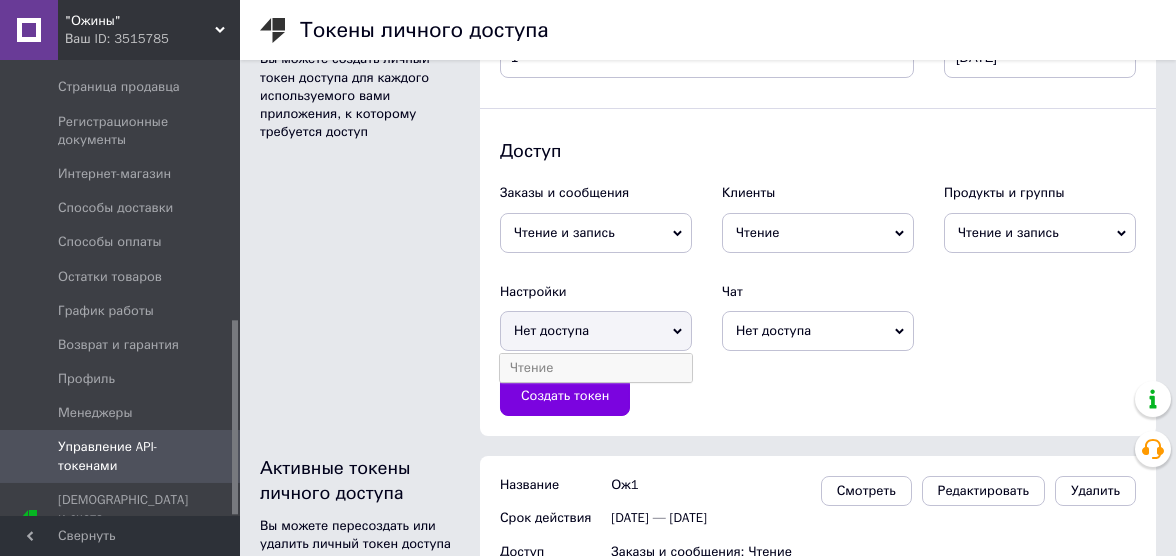 click on "Чтение" at bounding box center (596, 368) 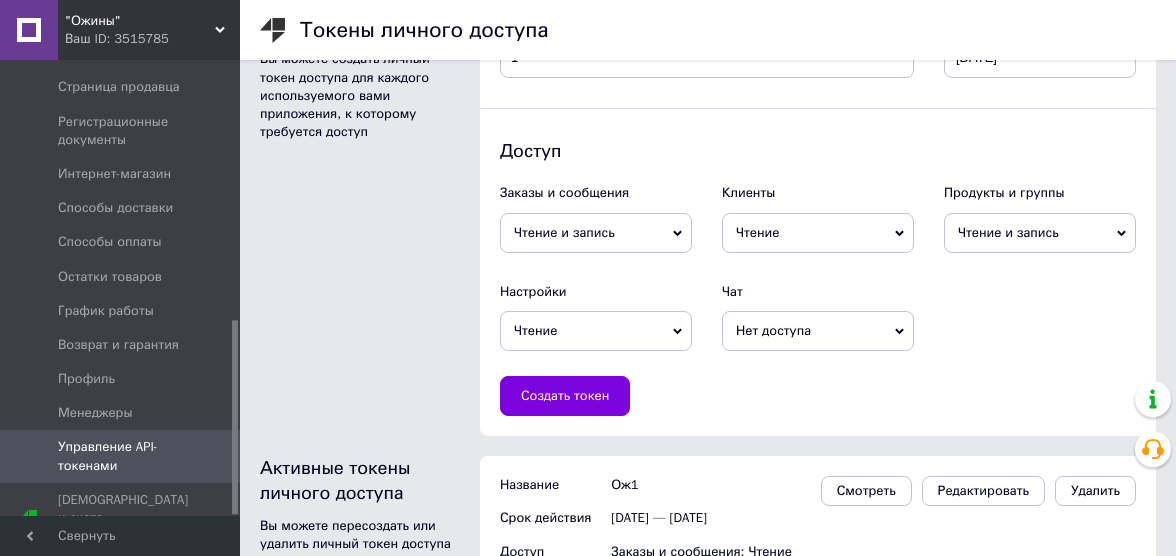 click 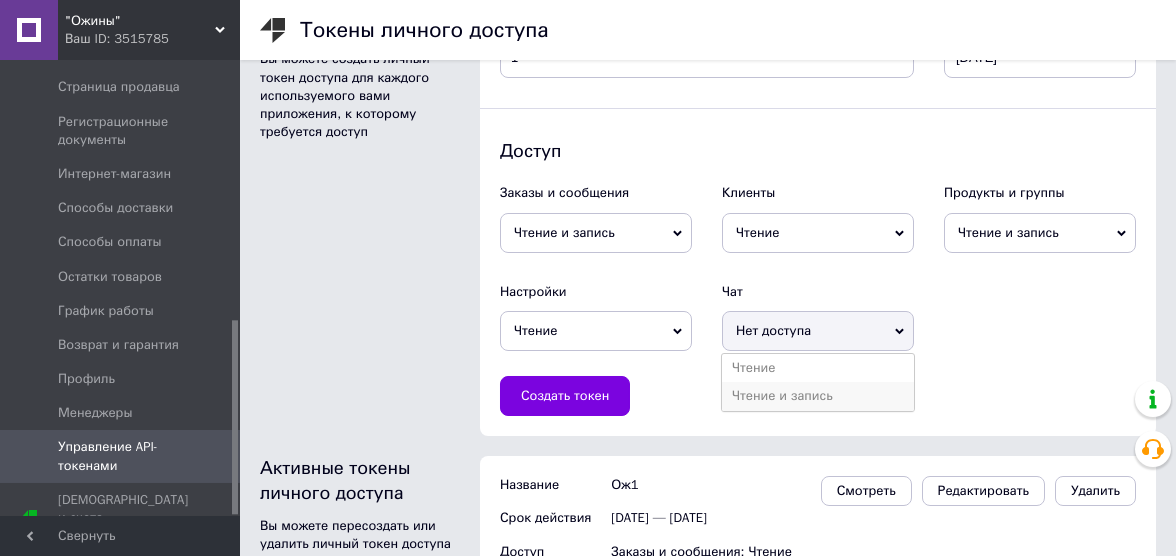 click on "Чтение и запись" at bounding box center (818, 396) 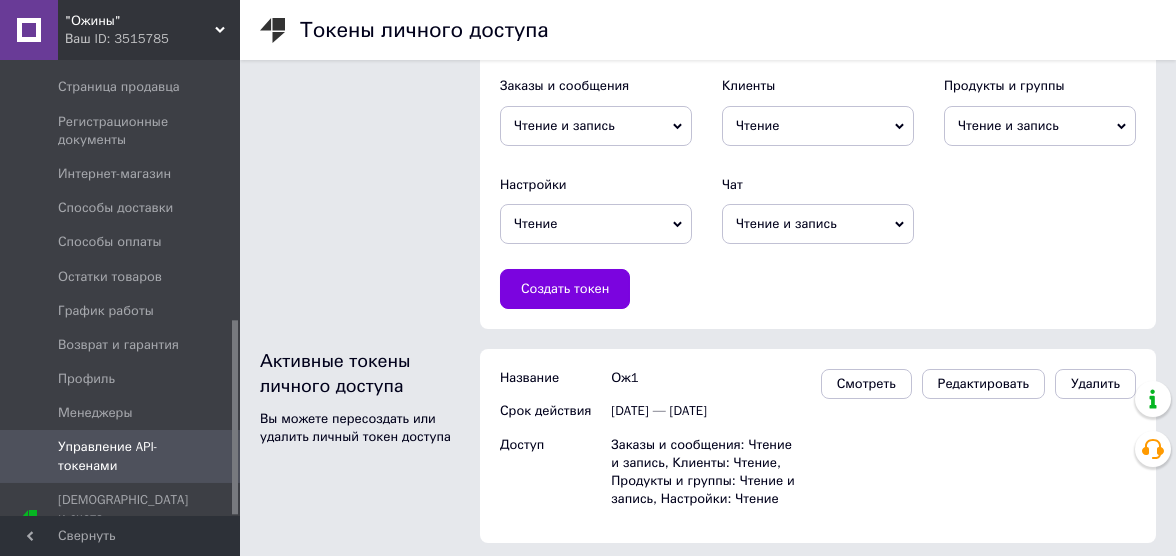 scroll, scrollTop: 201, scrollLeft: 0, axis: vertical 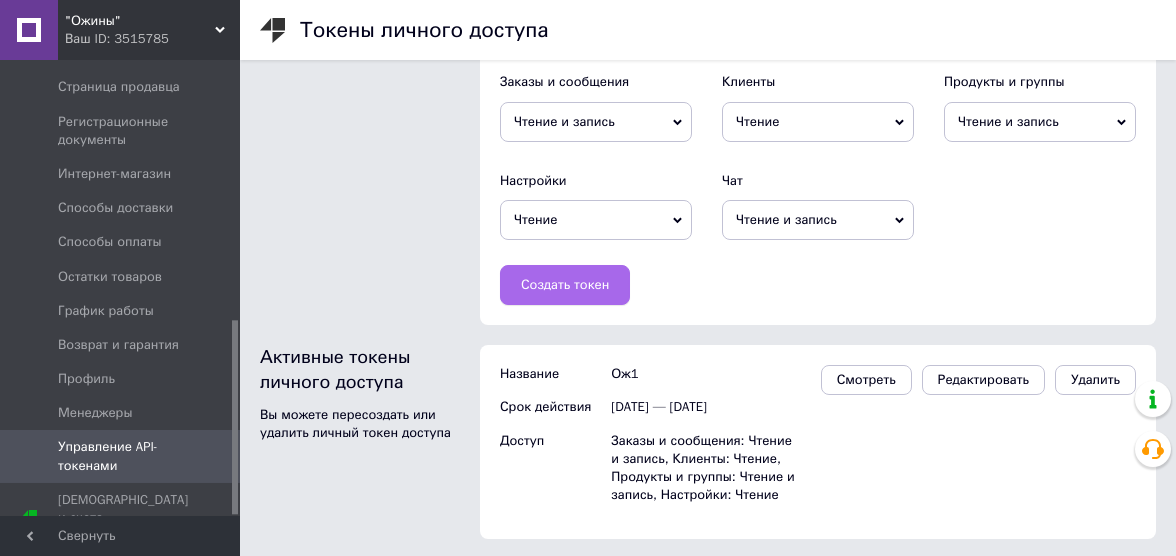 click on "Создать токен" at bounding box center (565, 285) 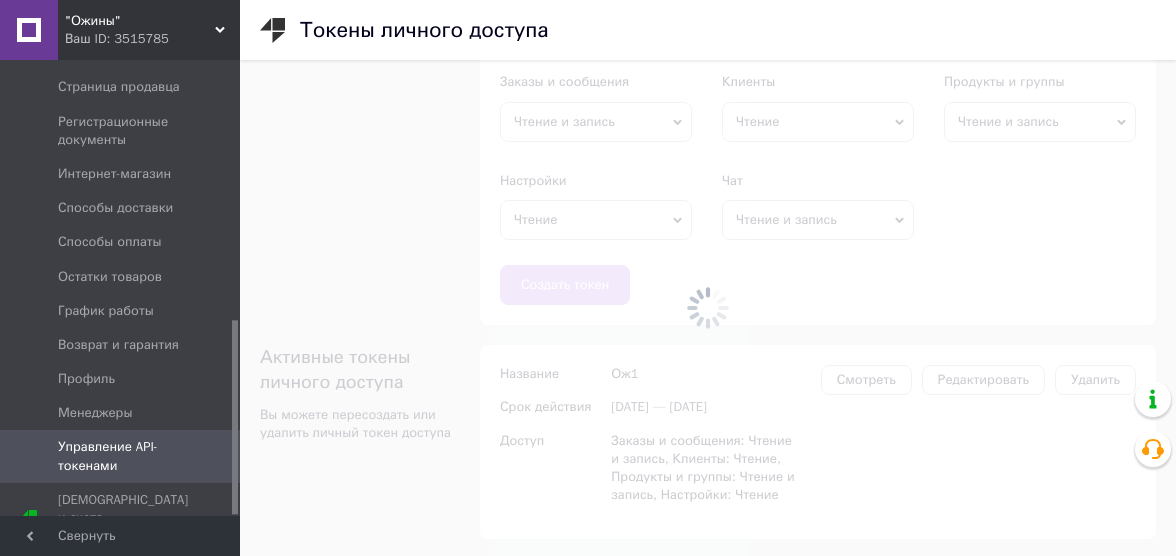 type 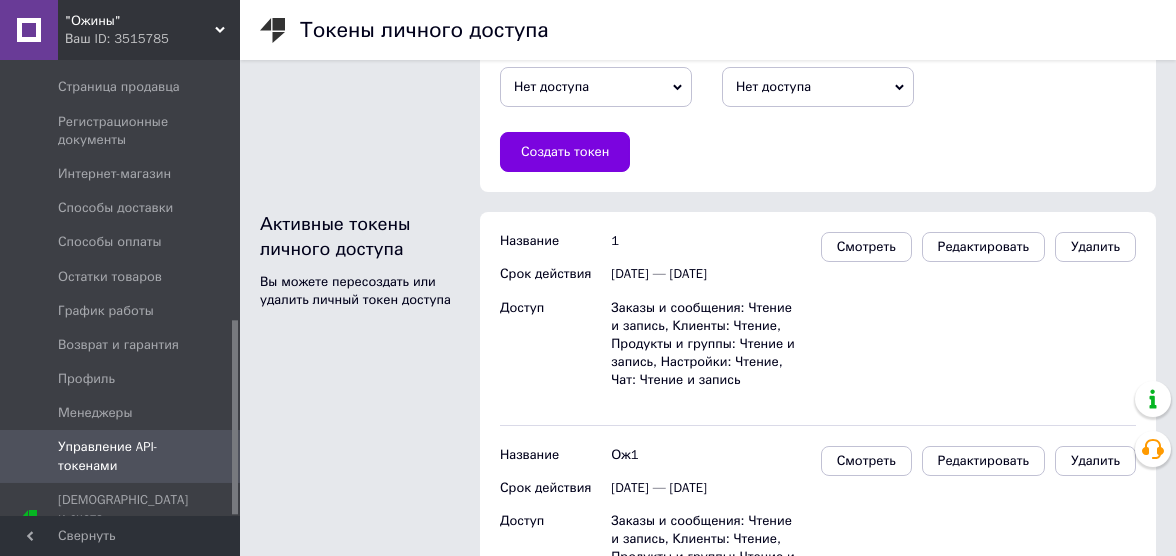 scroll, scrollTop: 414, scrollLeft: 0, axis: vertical 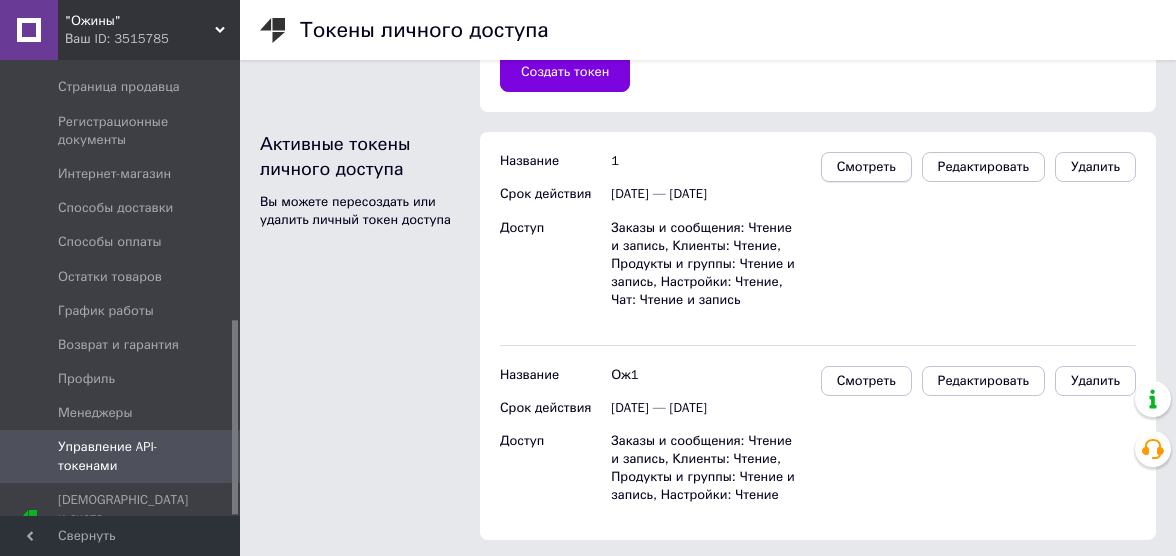 click on "Смотреть" at bounding box center (866, 167) 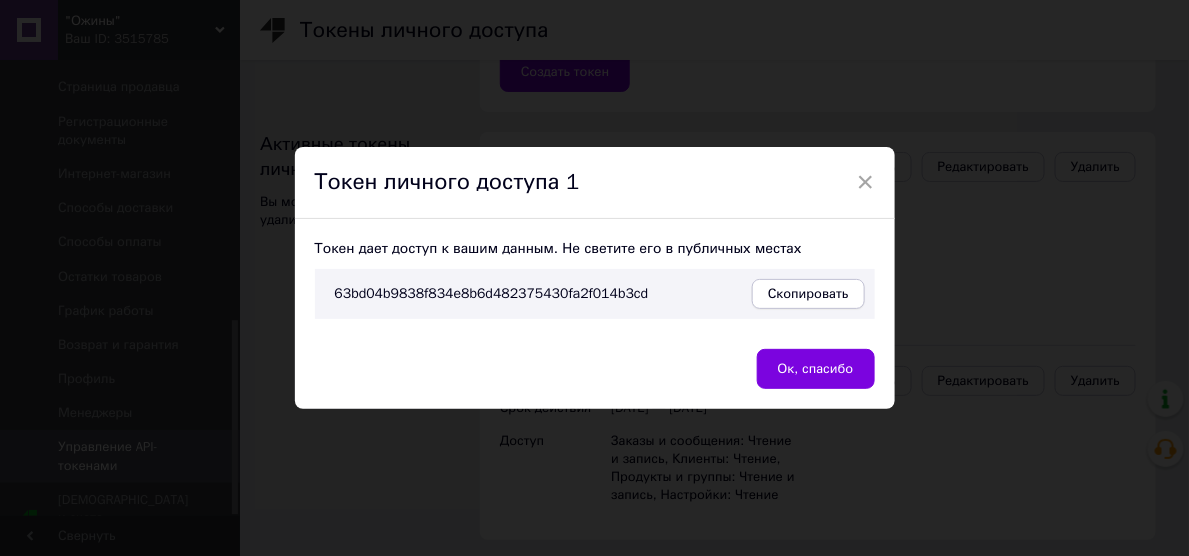 click on "Скопировать" at bounding box center (808, 294) 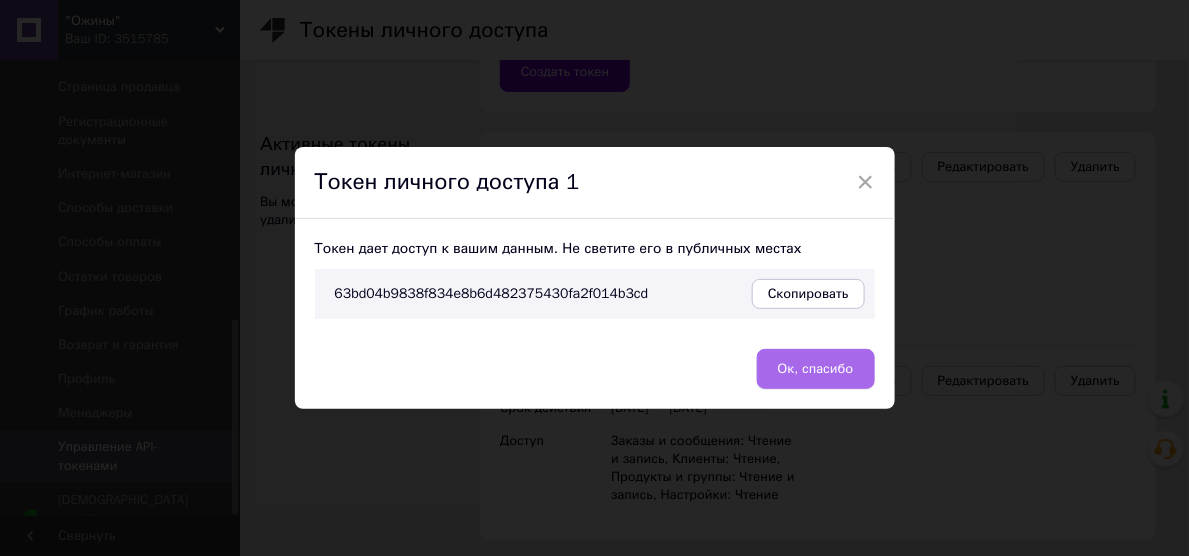 click on "Ок, спасибо" at bounding box center [816, 369] 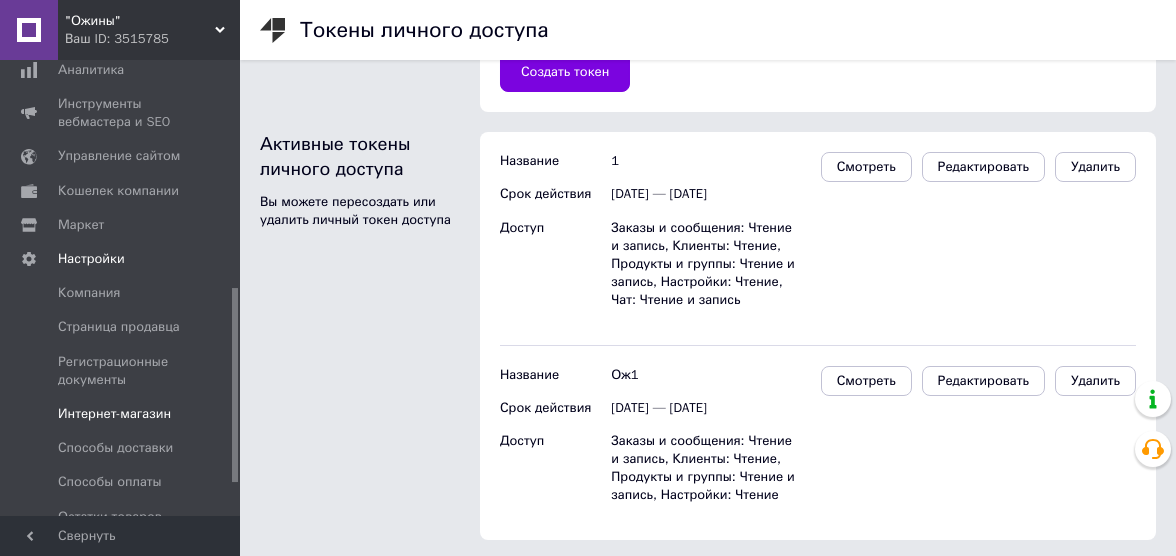 scroll, scrollTop: 0, scrollLeft: 0, axis: both 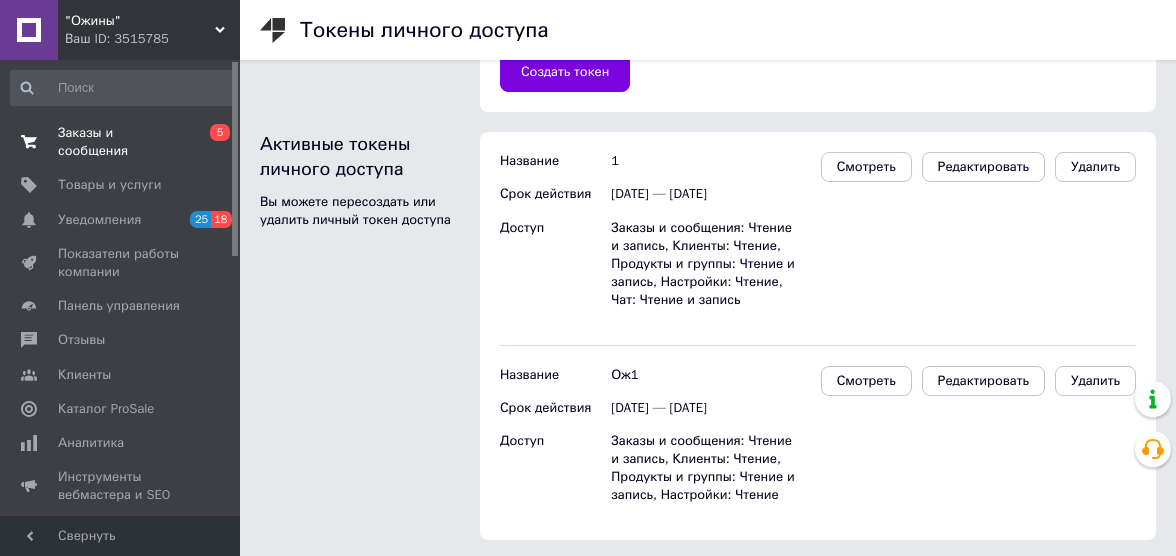 click on "Заказы и сообщения" at bounding box center [121, 142] 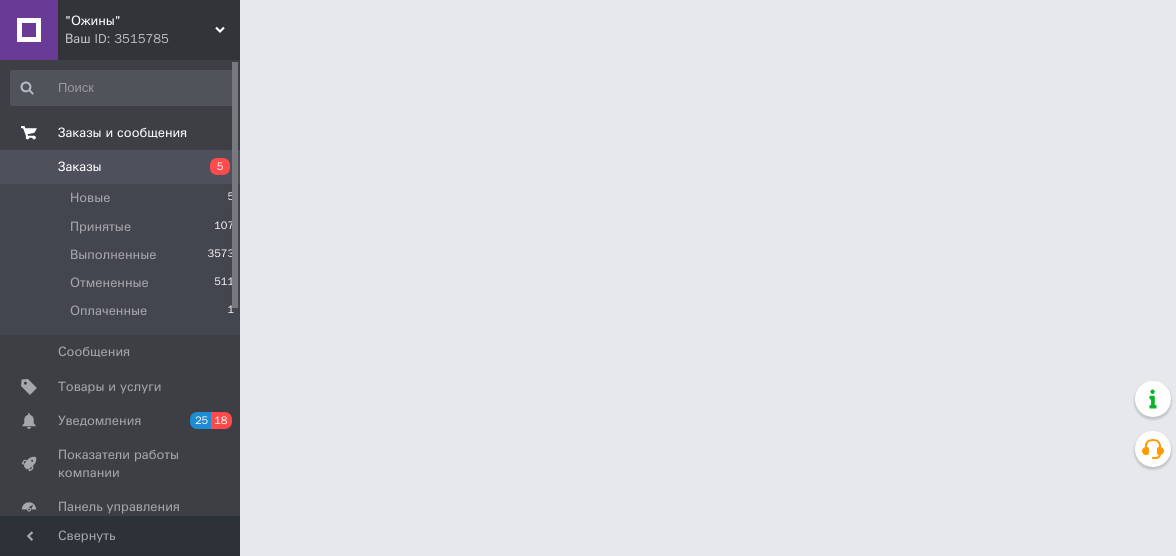 scroll, scrollTop: 0, scrollLeft: 0, axis: both 